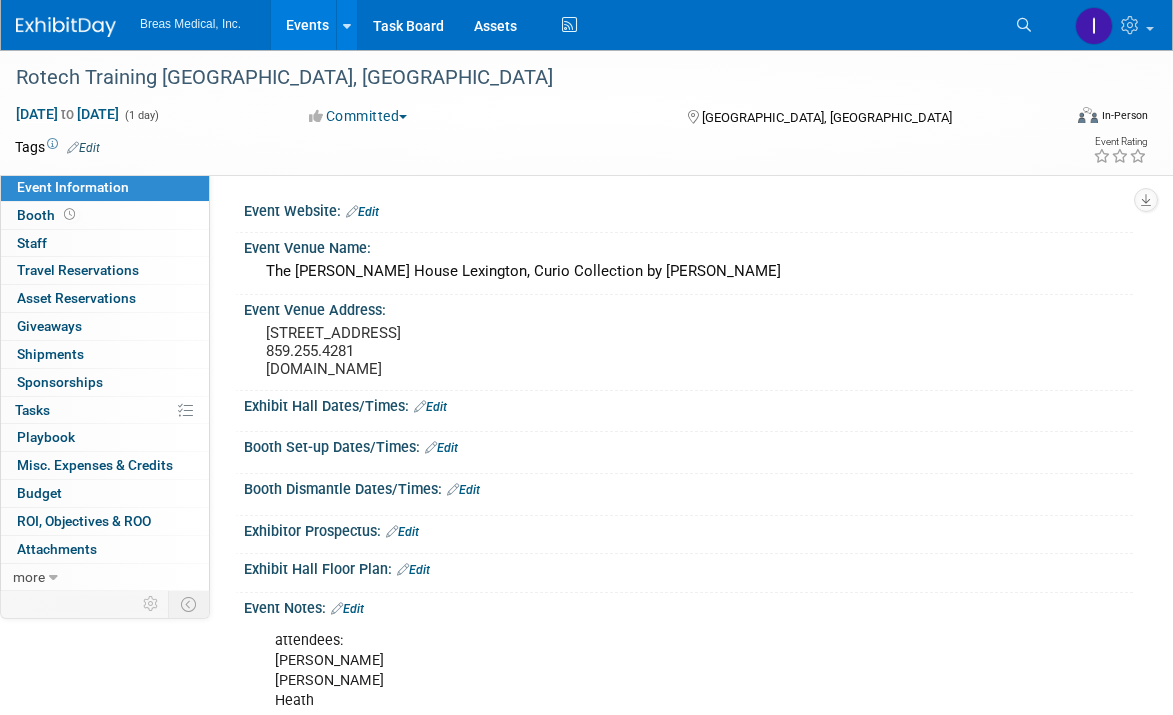 scroll, scrollTop: 1200, scrollLeft: 0, axis: vertical 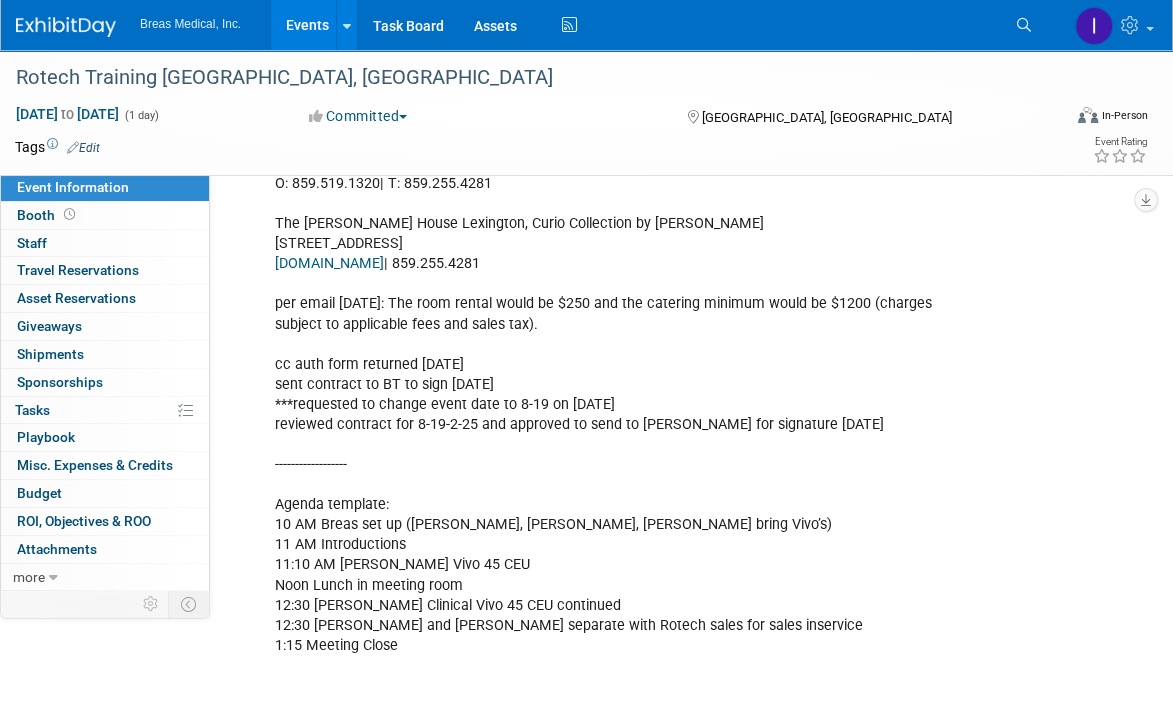 click on "Events" at bounding box center (307, 25) 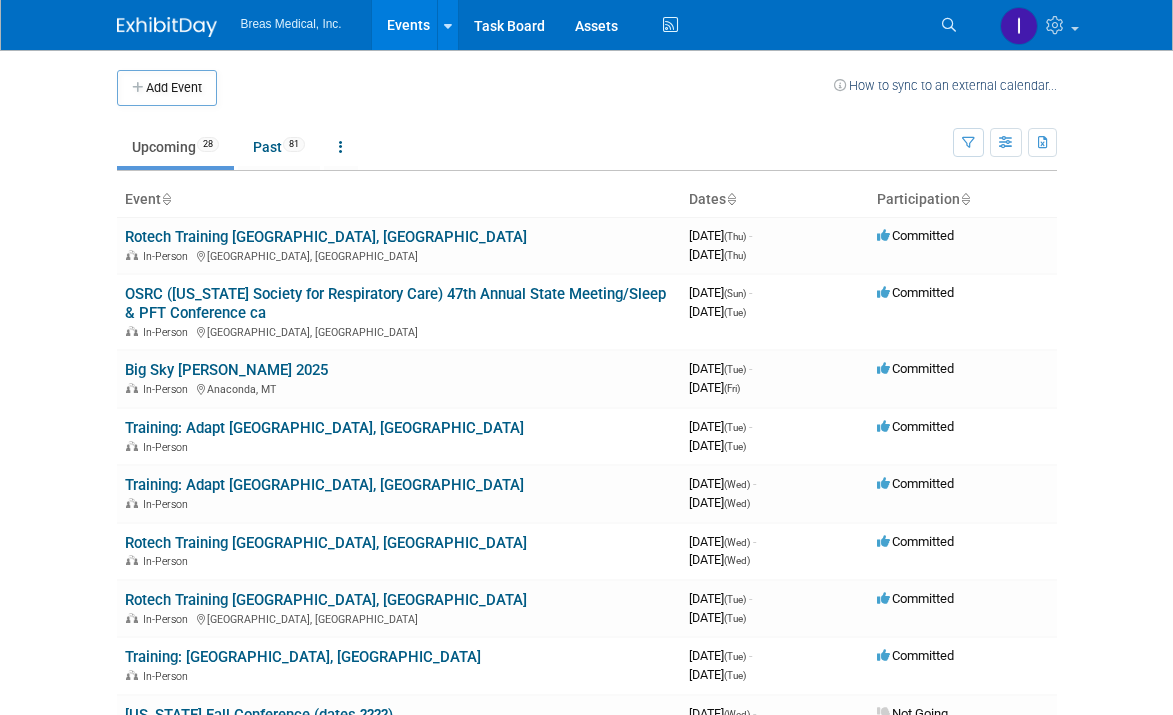 scroll, scrollTop: 0, scrollLeft: 0, axis: both 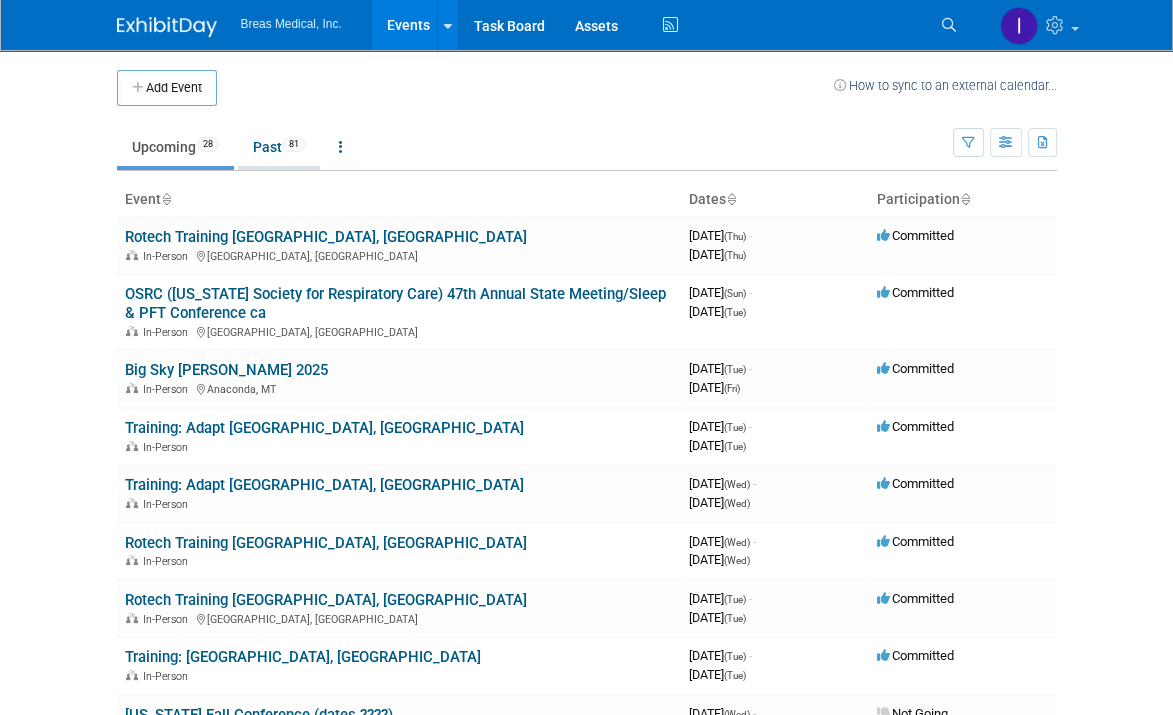 click on "Past
81" at bounding box center (279, 147) 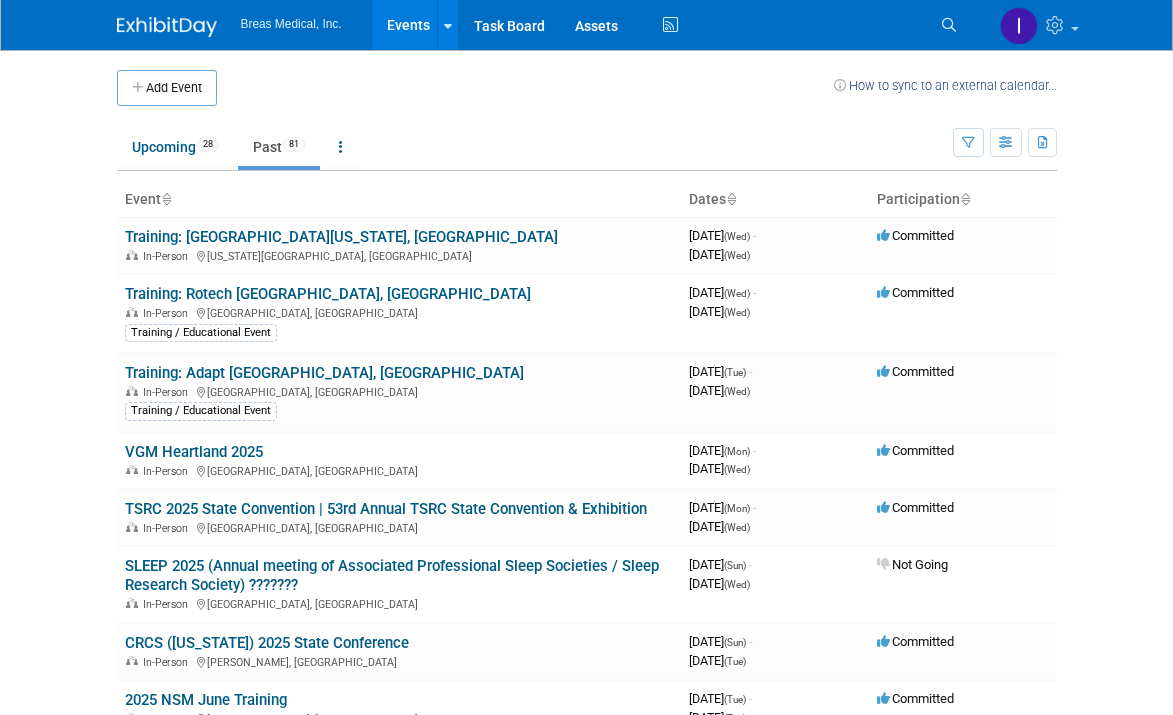 scroll, scrollTop: 0, scrollLeft: 0, axis: both 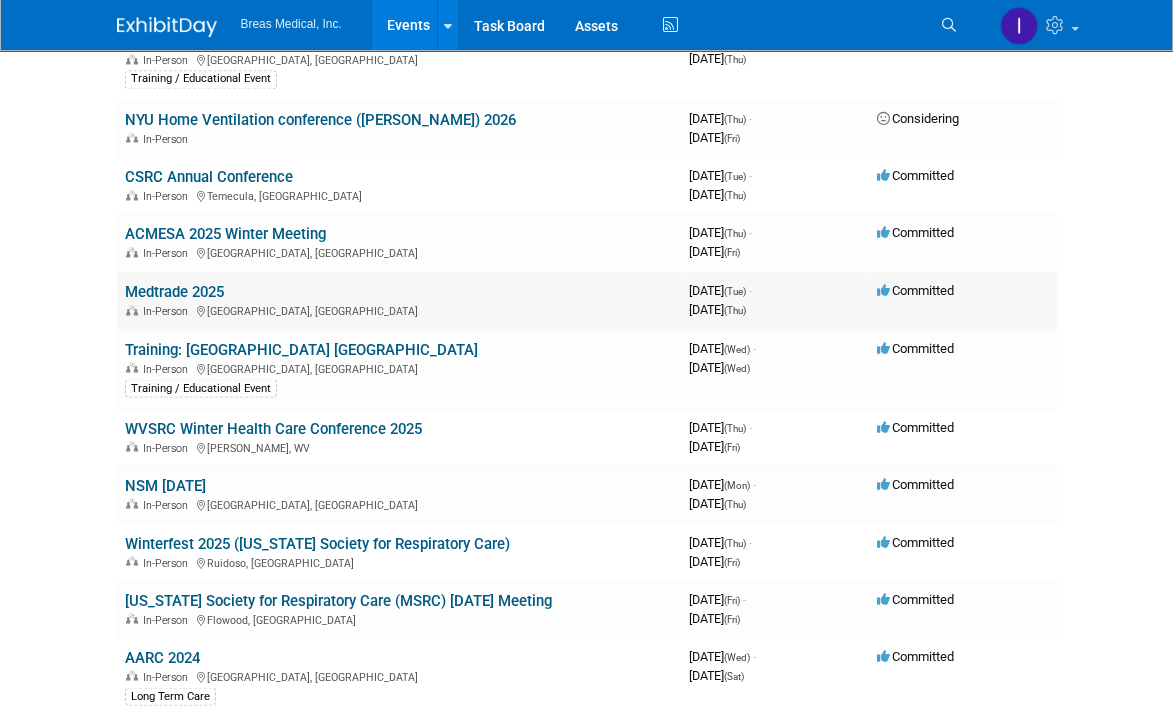 click on "Medtrade 2025" at bounding box center [174, 292] 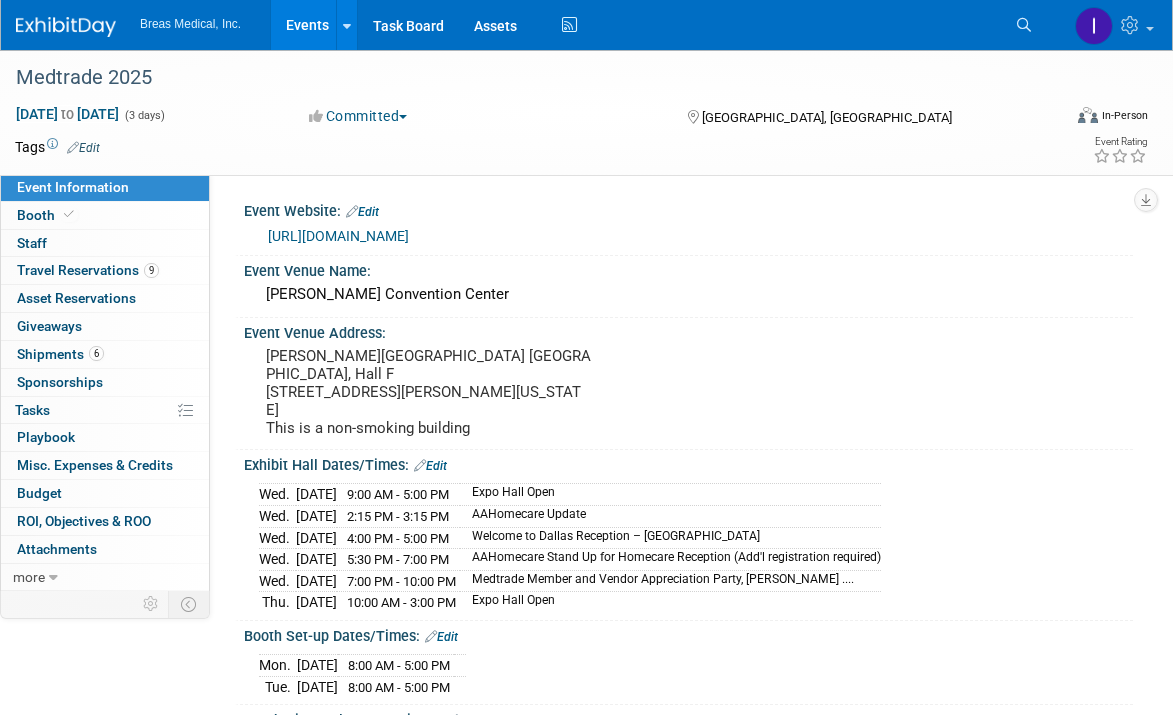 scroll, scrollTop: 0, scrollLeft: 0, axis: both 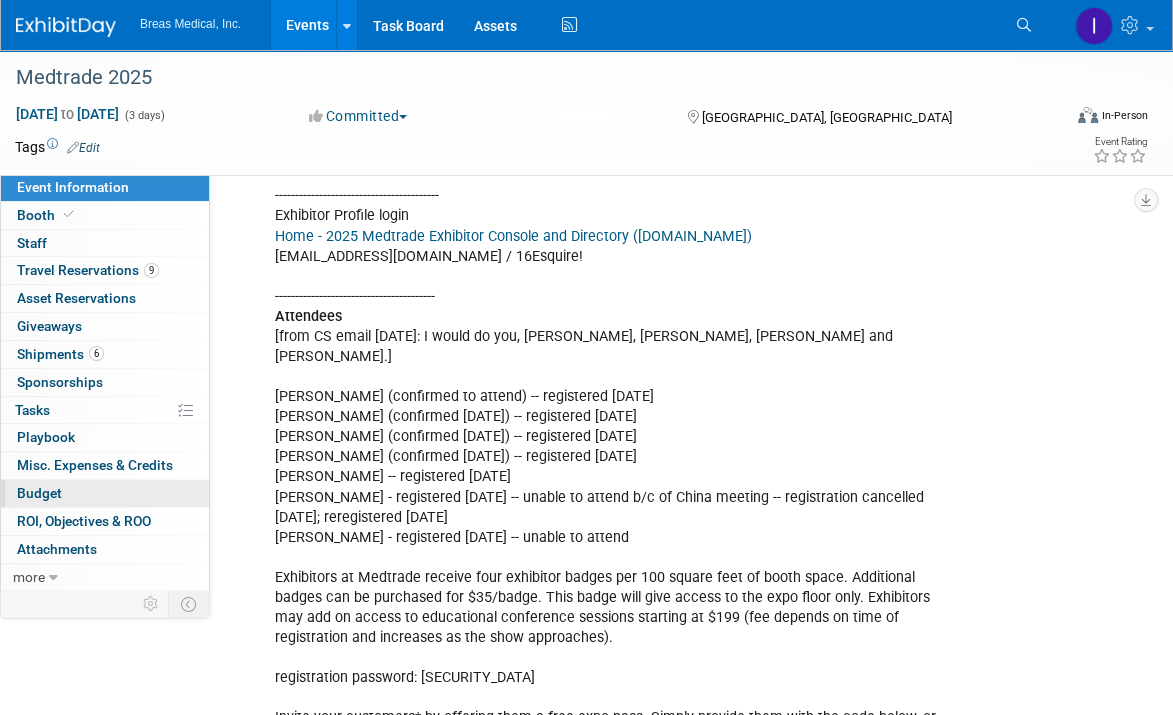 click on "Budget" at bounding box center [39, 493] 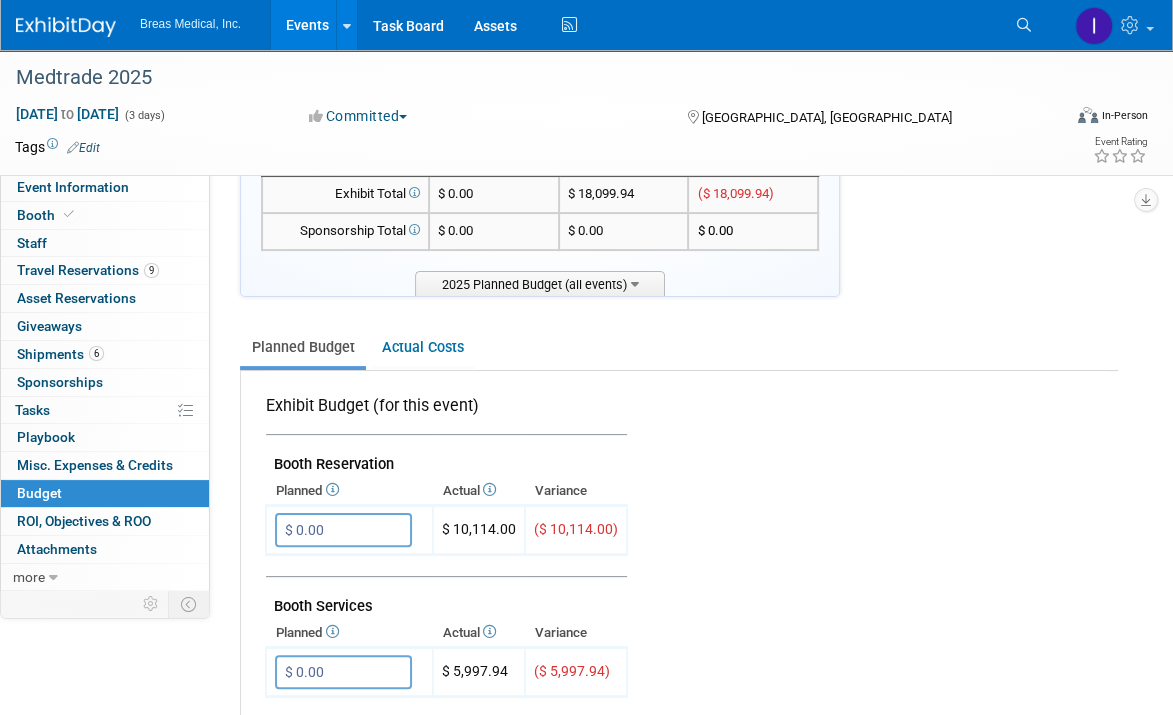 scroll, scrollTop: 0, scrollLeft: 0, axis: both 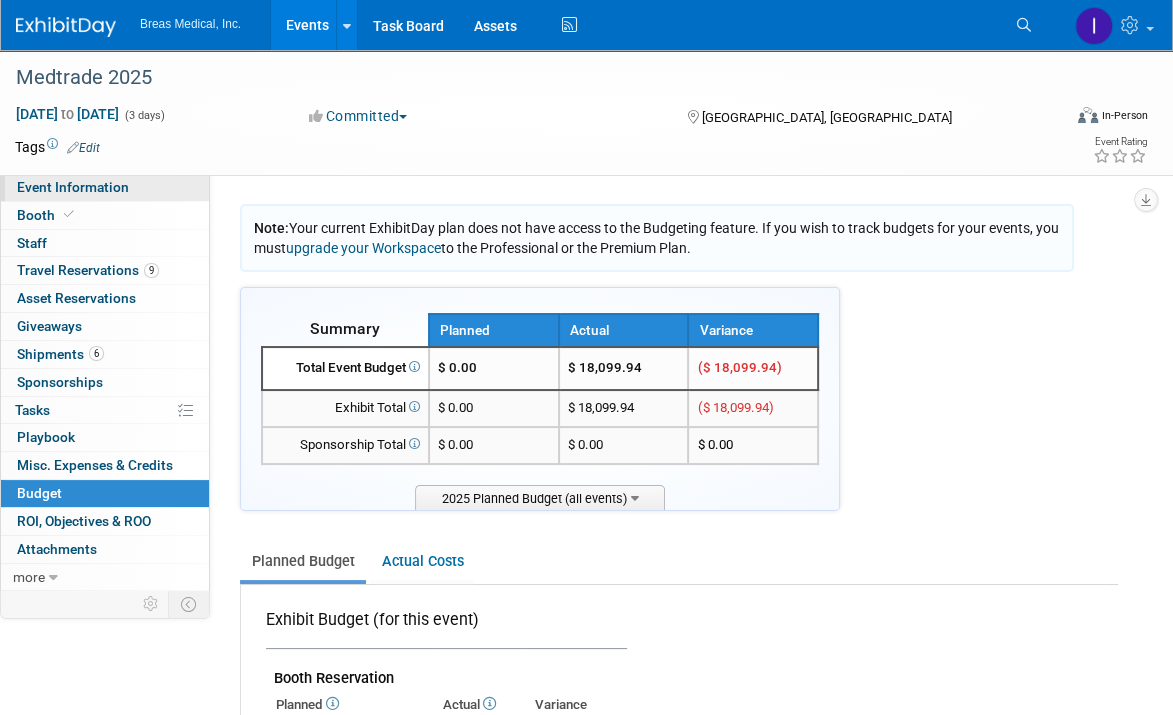 click on "Event Information" at bounding box center (73, 187) 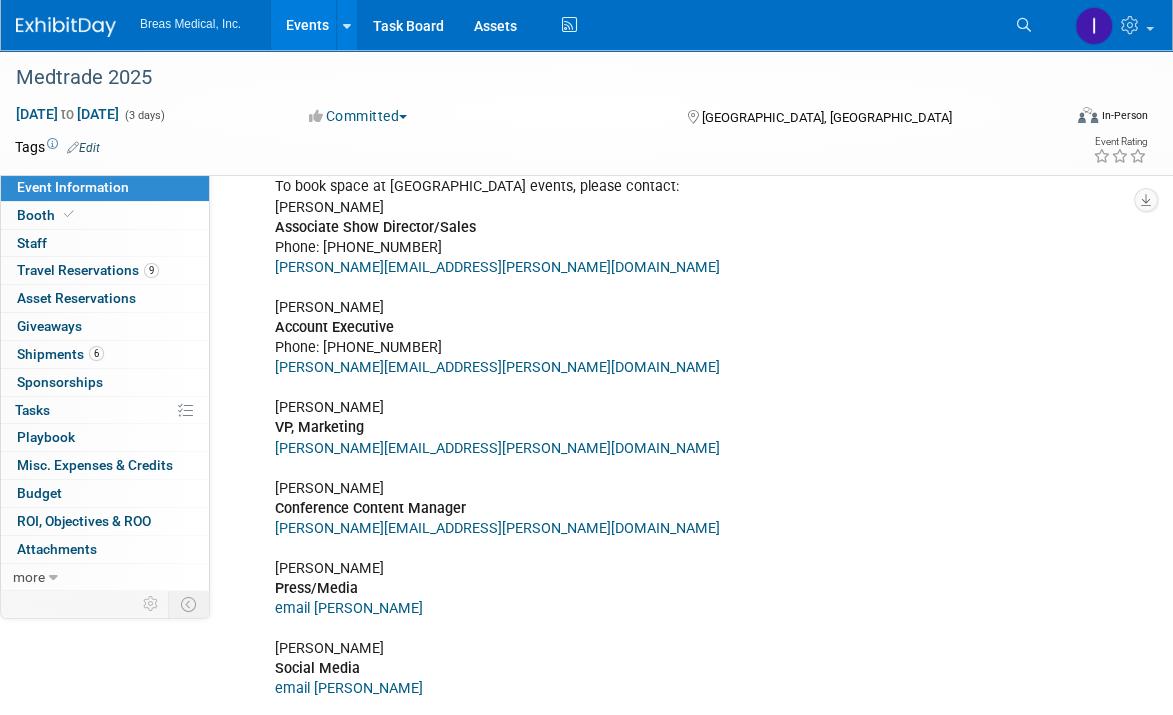 scroll, scrollTop: 2119, scrollLeft: 0, axis: vertical 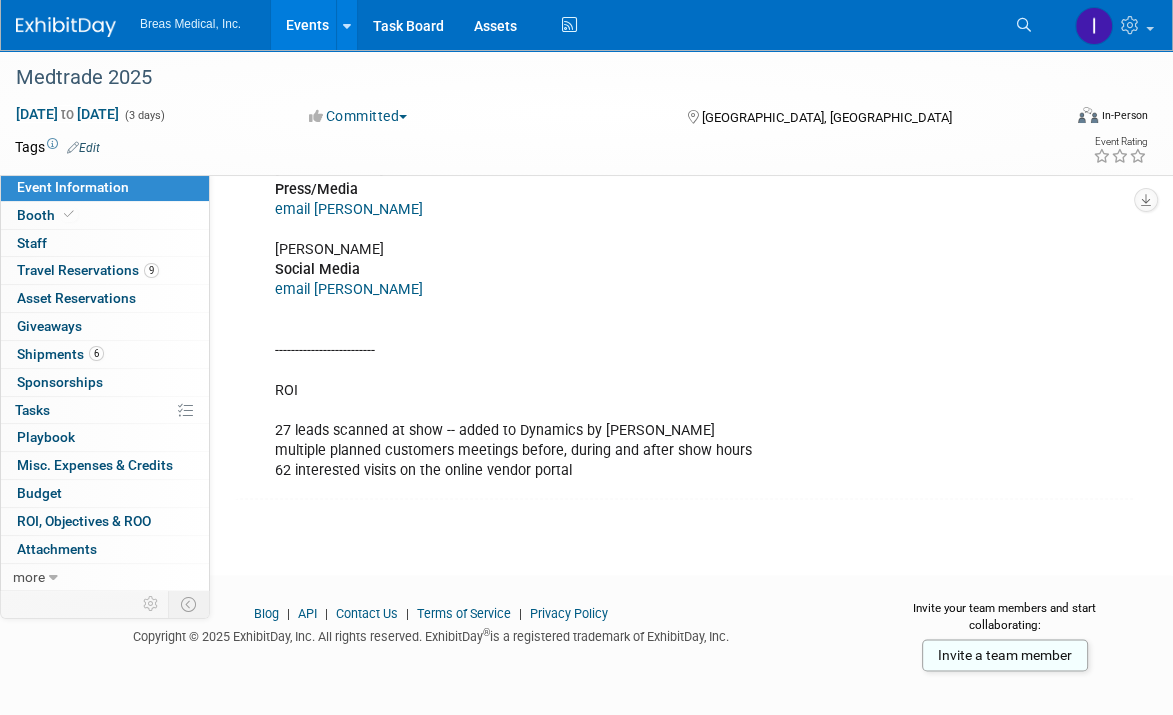 click on "Events" at bounding box center (307, 25) 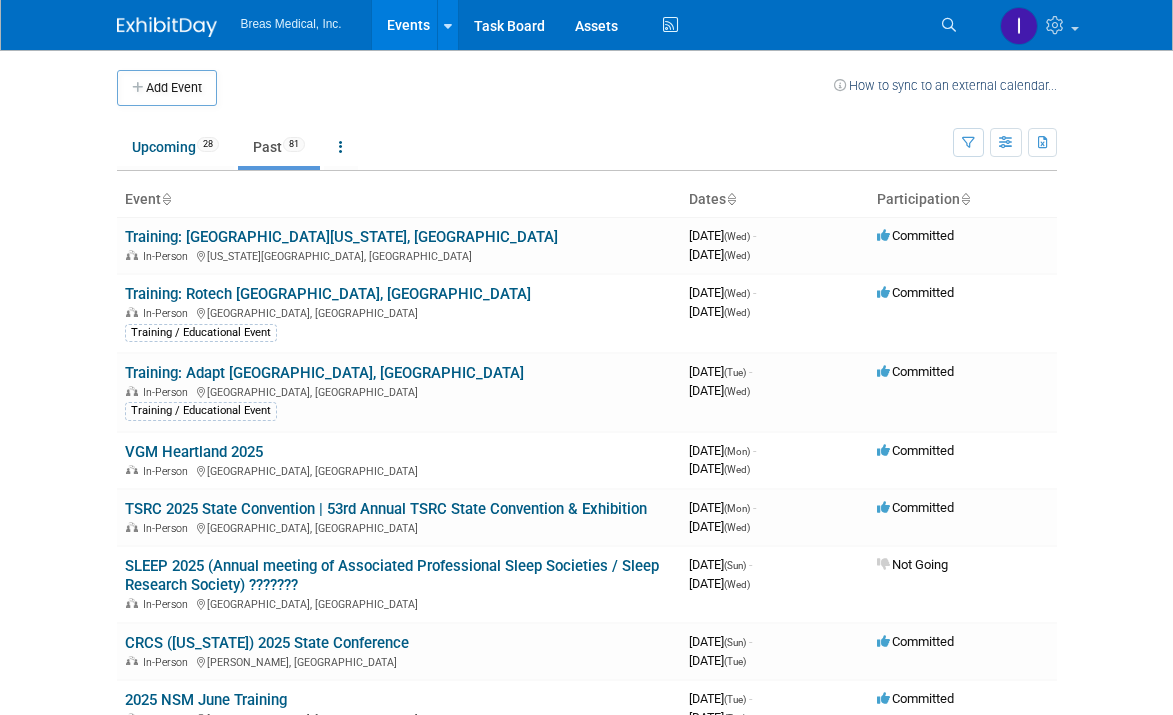 scroll, scrollTop: 0, scrollLeft: 0, axis: both 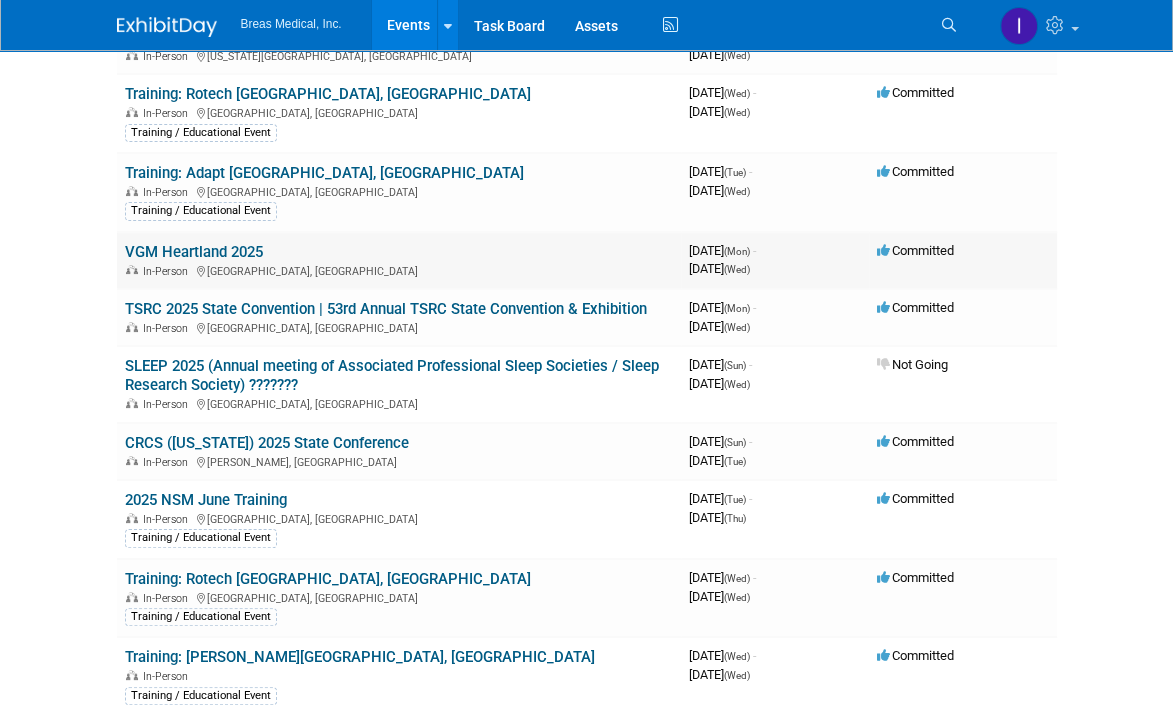 click on "VGM Heartland 2025" at bounding box center [194, 252] 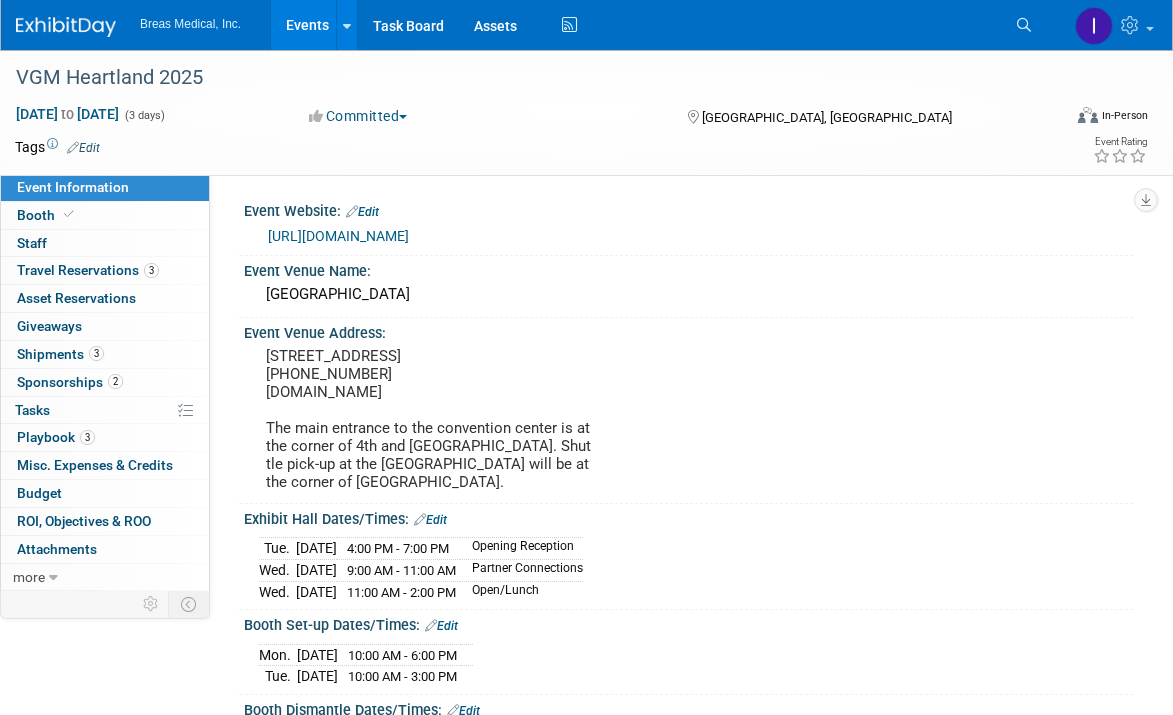 scroll, scrollTop: 0, scrollLeft: 0, axis: both 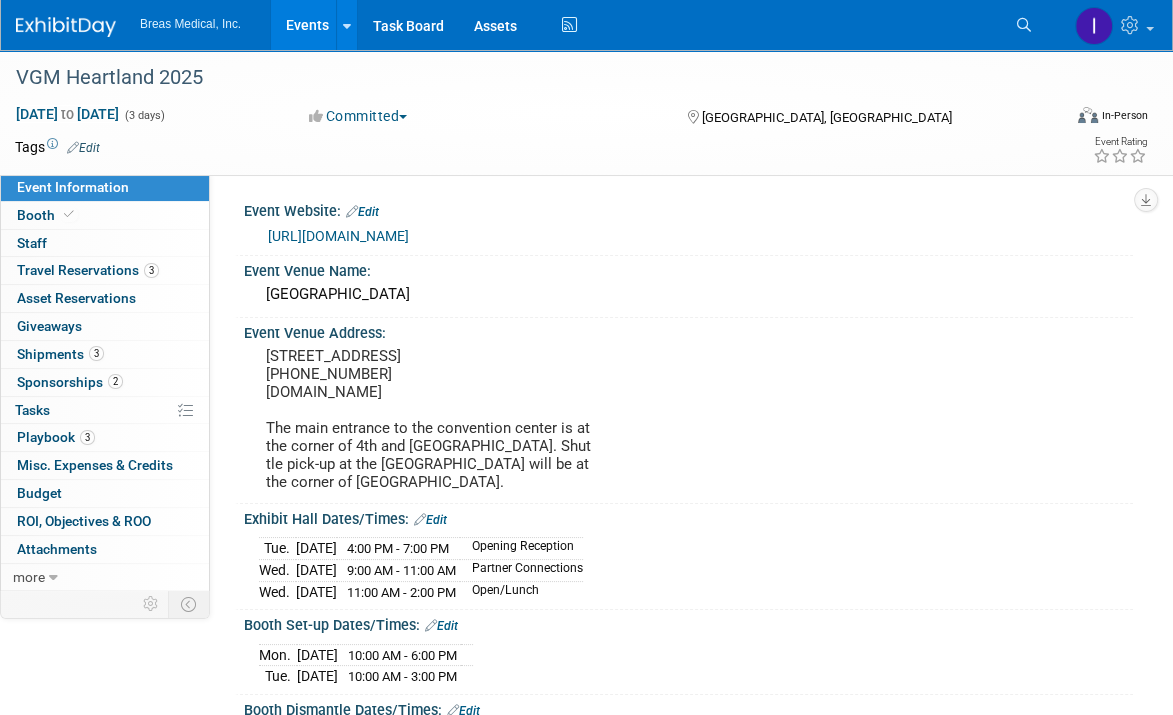 drag, startPoint x: 213, startPoint y: 72, endPoint x: -9, endPoint y: 67, distance: 222.0563 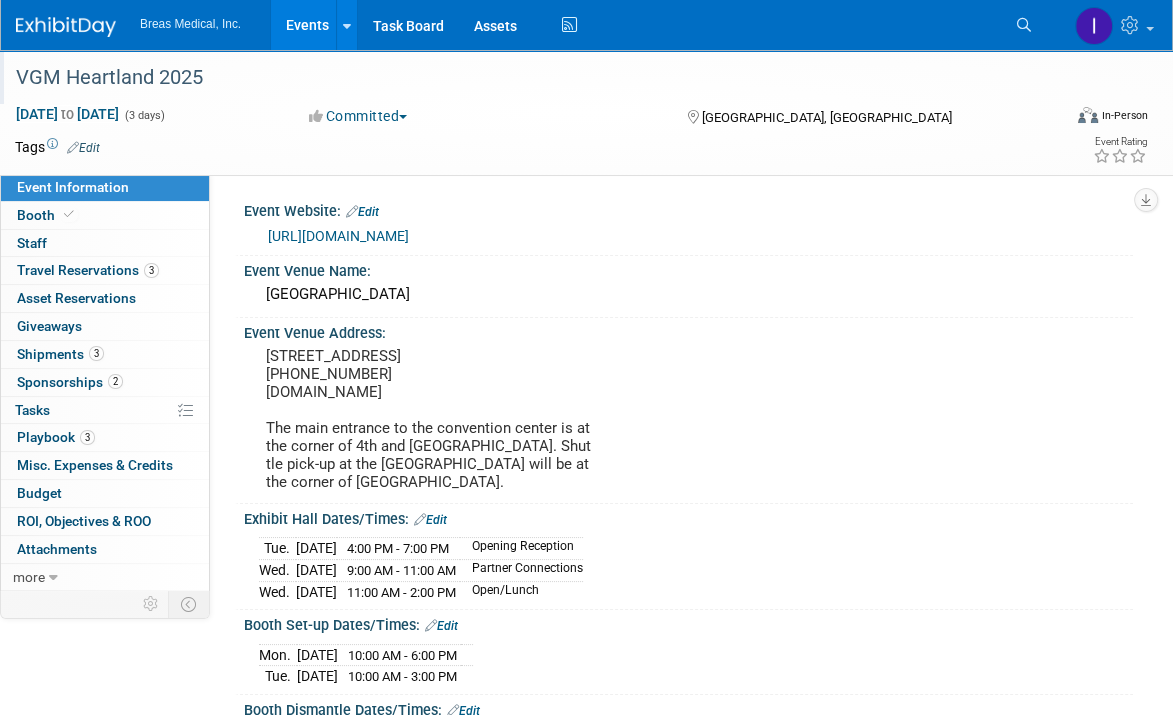 drag, startPoint x: -9, startPoint y: 67, endPoint x: 228, endPoint y: 82, distance: 237.47421 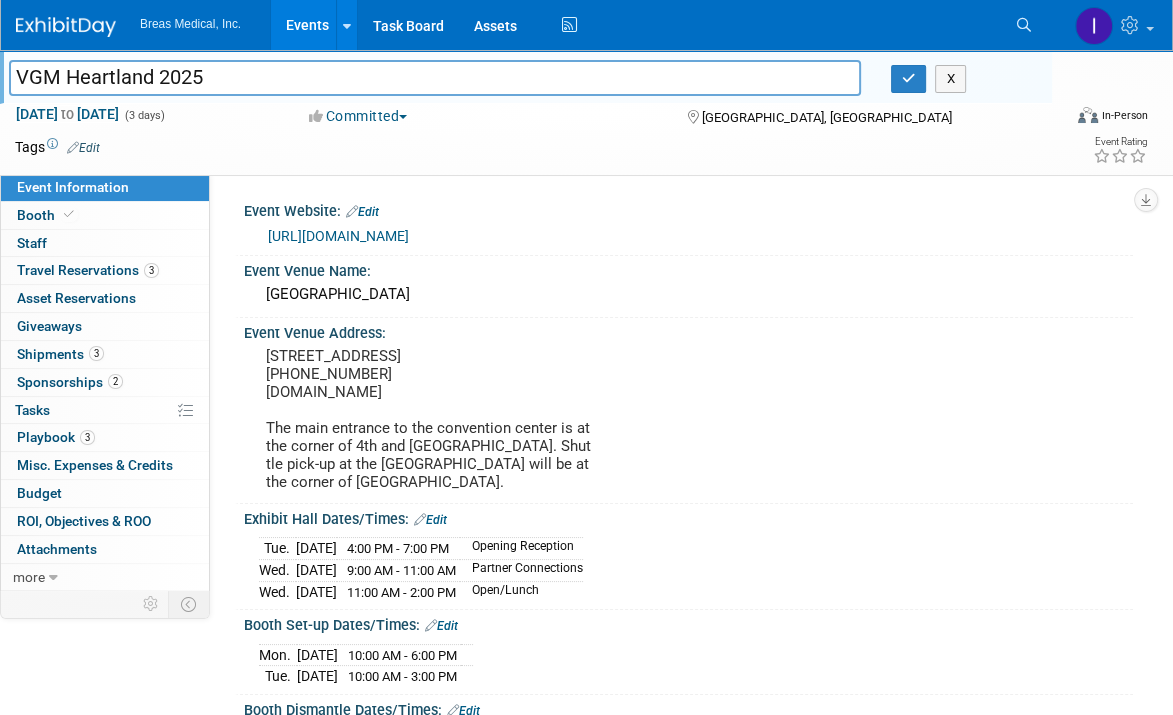 drag, startPoint x: 80, startPoint y: 59, endPoint x: -21, endPoint y: 58, distance: 101.00495 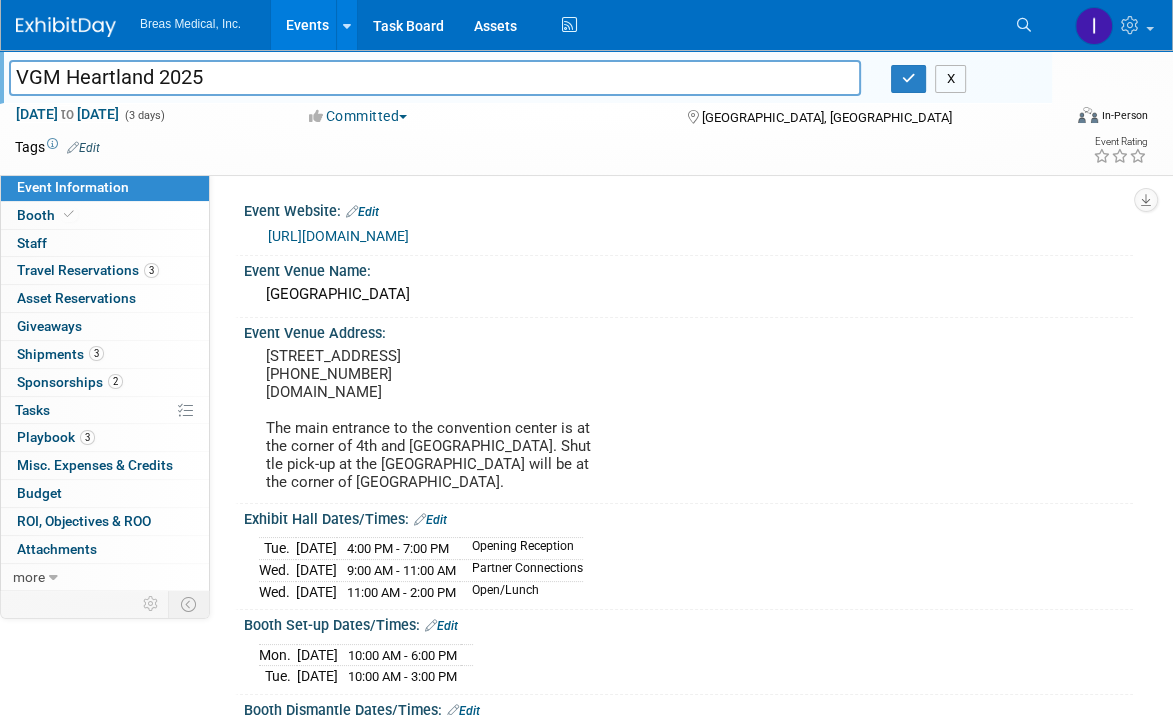 drag, startPoint x: 960, startPoint y: 80, endPoint x: 896, endPoint y: 115, distance: 72.94518 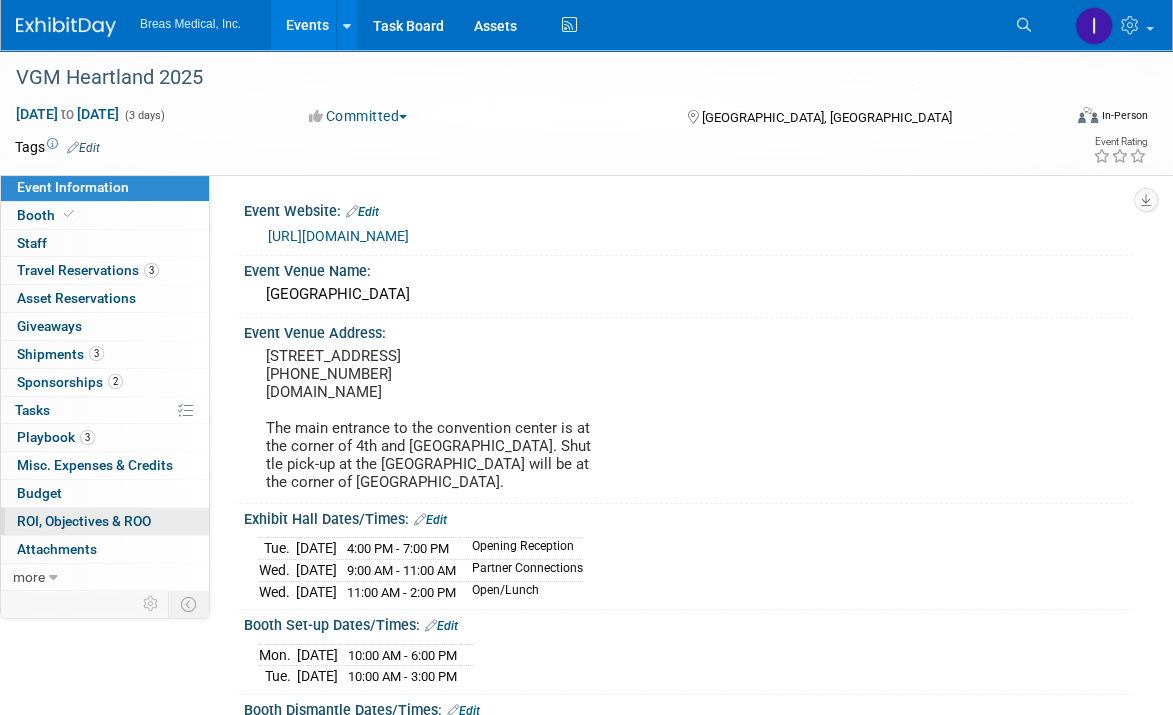 click on "ROI, Objectives & ROO 0" at bounding box center [84, 521] 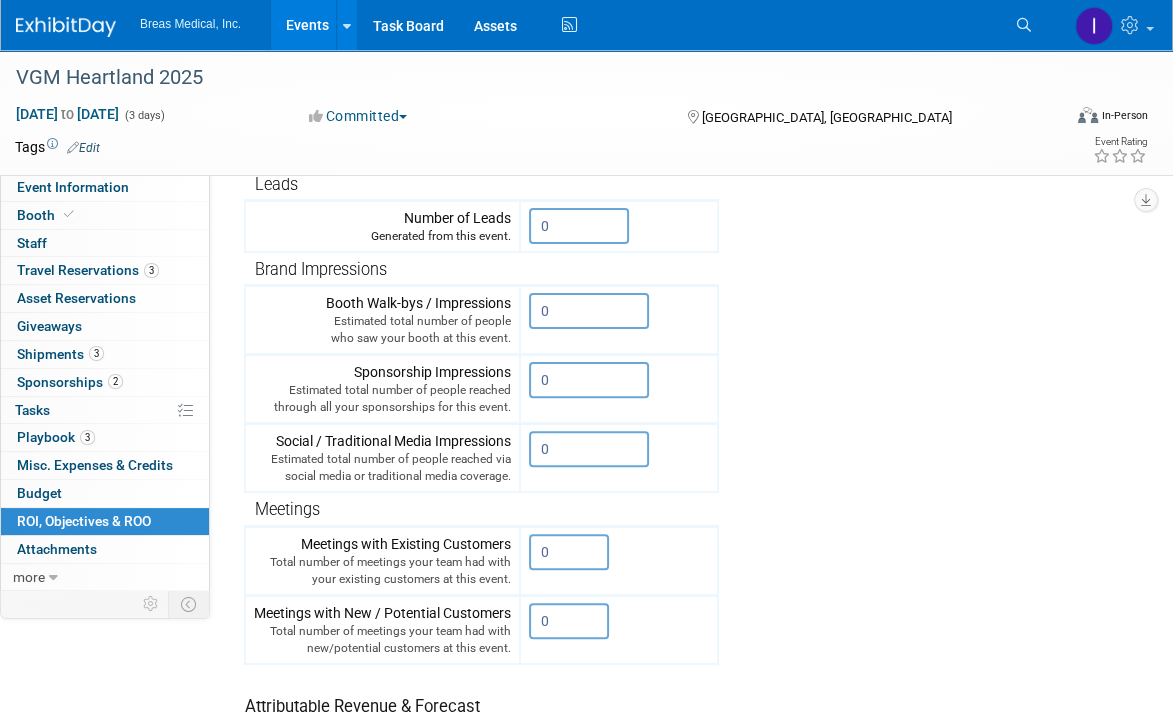 scroll, scrollTop: 247, scrollLeft: 0, axis: vertical 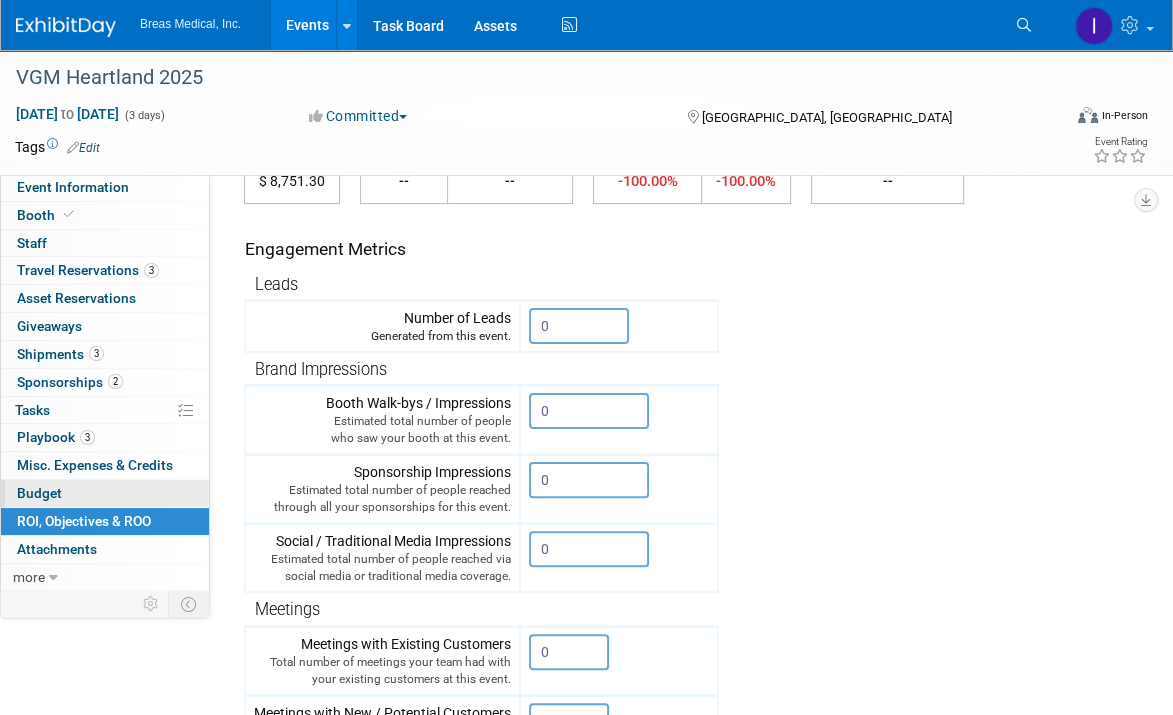 click on "Budget" at bounding box center (39, 493) 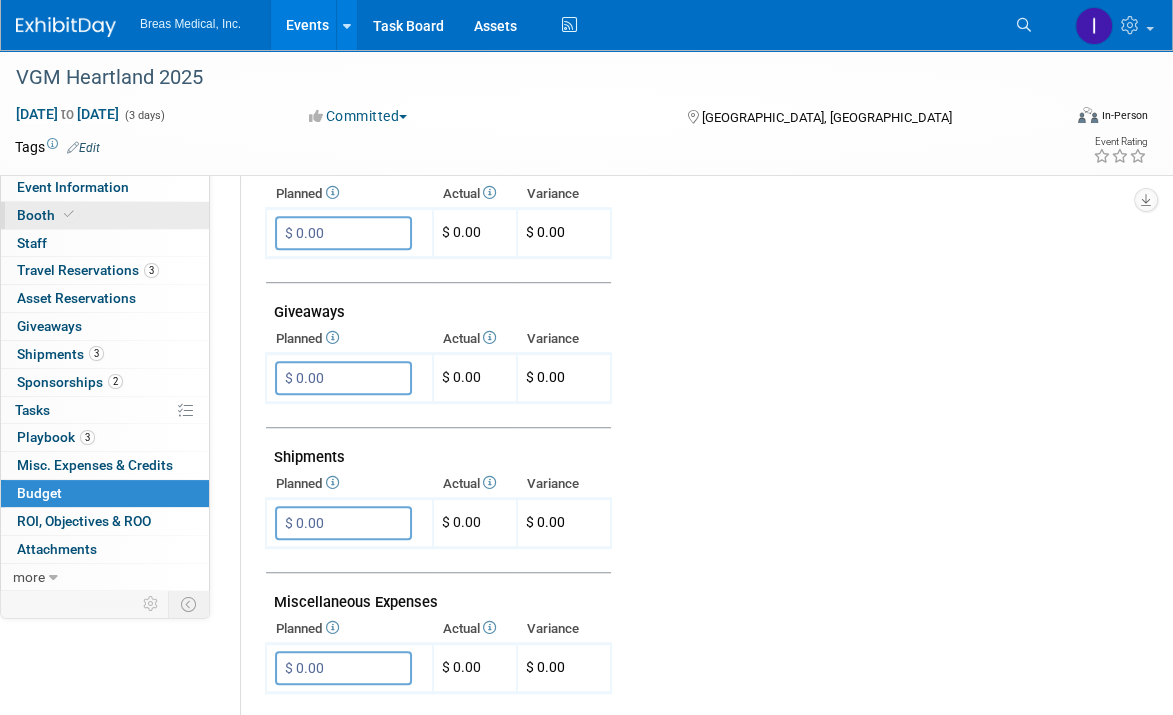 scroll, scrollTop: 600, scrollLeft: 0, axis: vertical 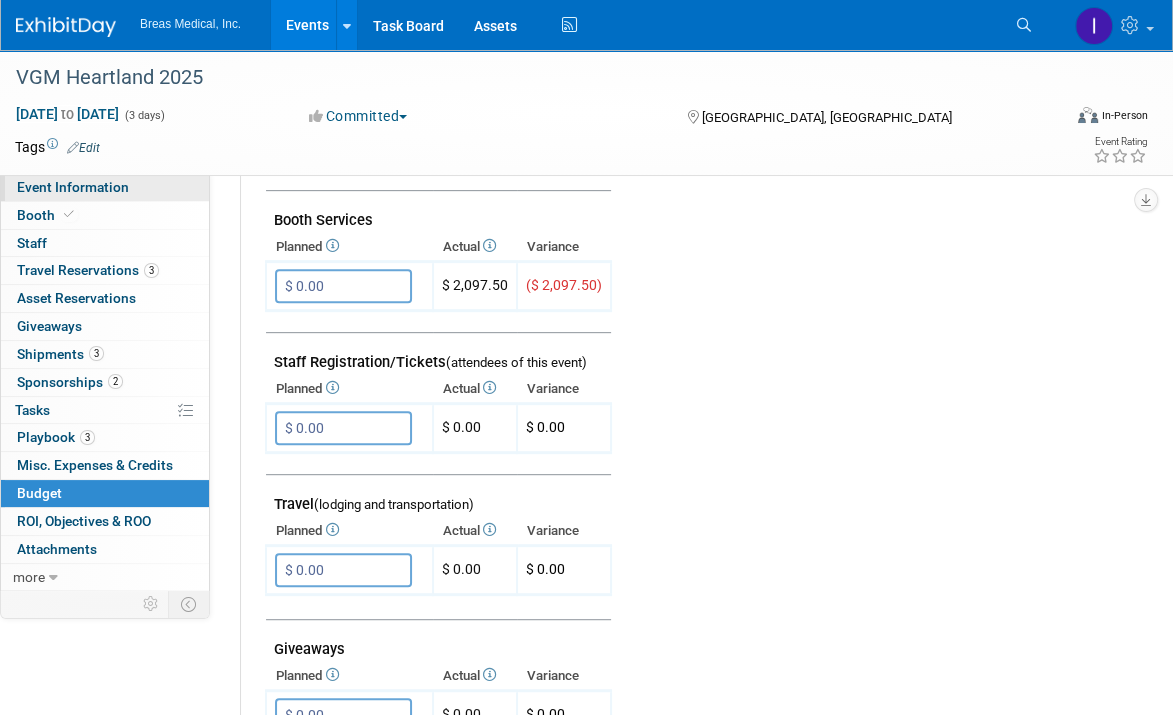 click on "Event Information" at bounding box center (73, 187) 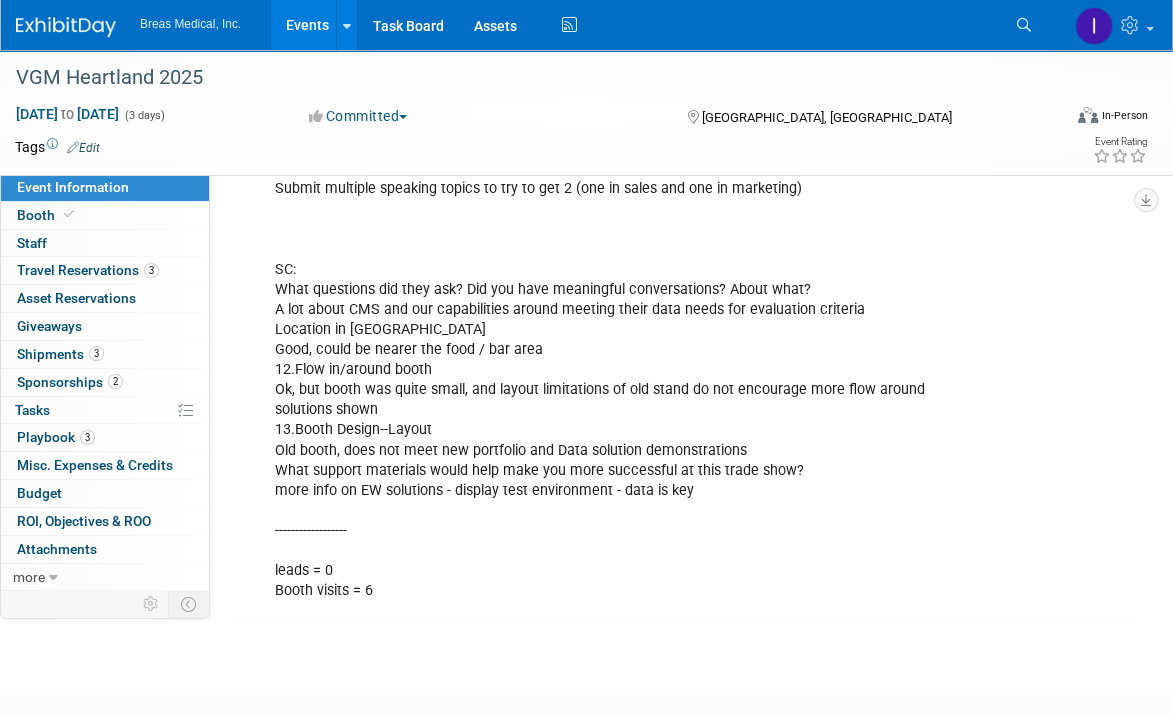 scroll, scrollTop: 3372, scrollLeft: 0, axis: vertical 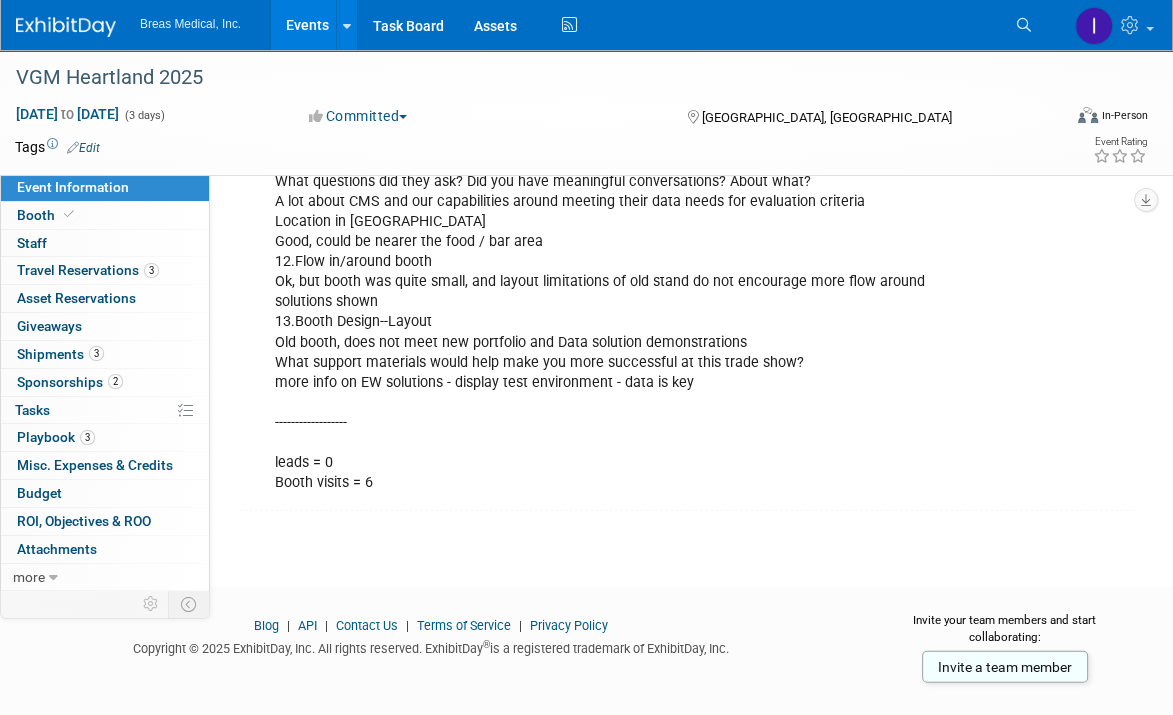 click on "attendees: Chris registered 3-17-1015 Michael registered 3-17-1015 Brett registered 3-17-1015 Scott registered 3-17-1015 Sally confirming attendance per email 3-18-2025 Katherine Royster registered 5-22-2025 CS email 1-31-2025: Also, can you send the Heartland meeting calendar invite to Michael, Sally, Brett, Scott and myself?  -------------------------------- Speaker application account: inga.dolezar@breas.com / Vivo45LS! Sign In: Heartland Conference Speaker sign up:  Verify Email: Heartland Conference speaker submission completed 12-6-2024 Speaker submission ACCEPTED! 2-22-2025 ------------------------- June 9 - Golf Tournament, Pre-Conference, Kick-Off Event, and Entertainment  June 10 - Educational Tracks, Expo Hall, Fireworks, Food, and Fun  June 11 - Educational Tracks, Expo Hall, and Farewell At The Farm  ------------------------------ Thank you for registering. You are confirmed for Heartland Conference. Name: Inga Dolezar Confirmation #: 49943377 Click here to review or update your registration" at bounding box center (607, -1003) 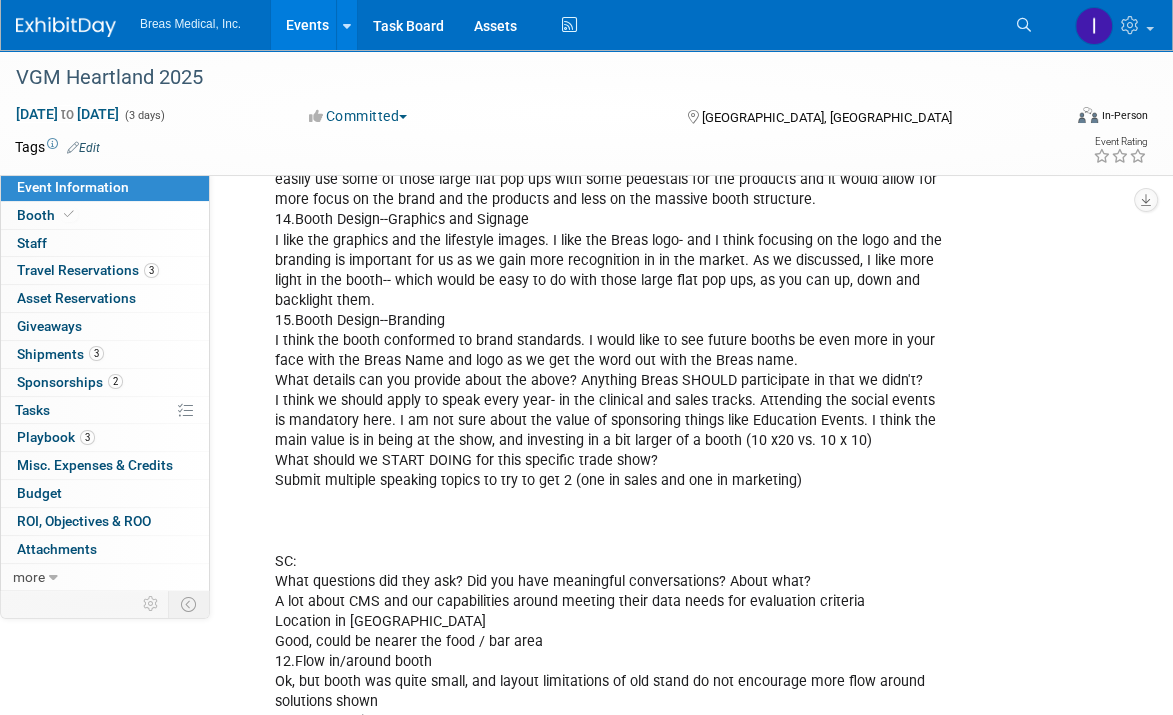 scroll, scrollTop: 3172, scrollLeft: 0, axis: vertical 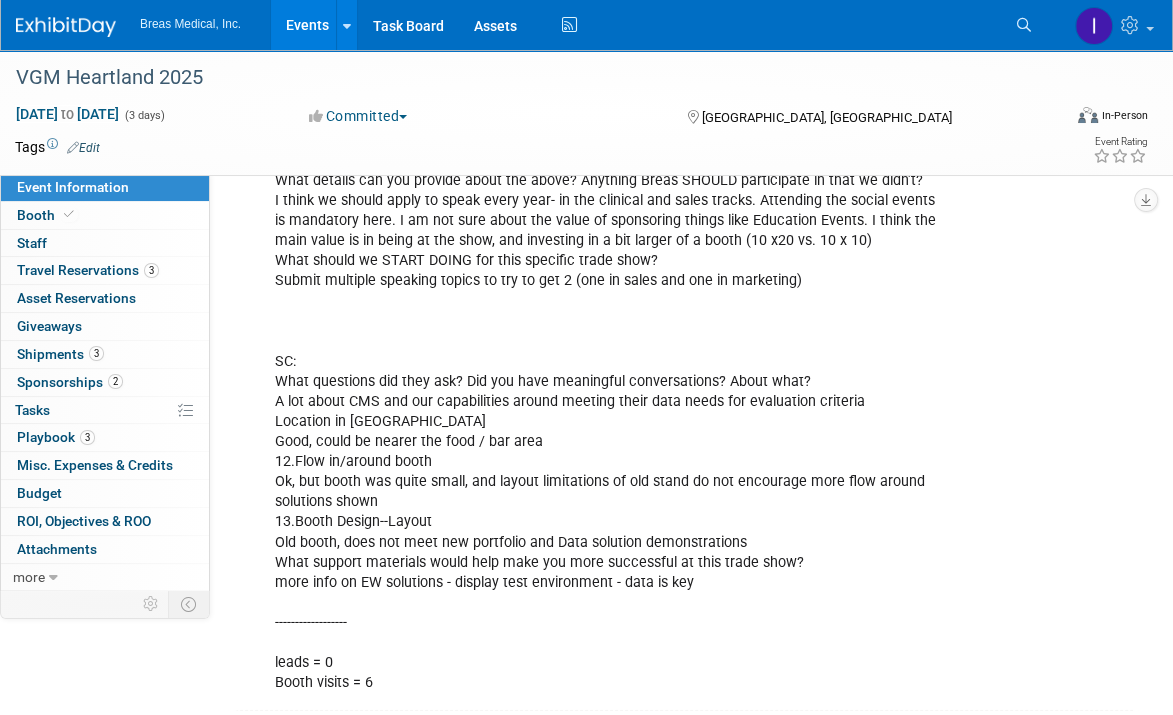 click on "Events" at bounding box center (307, 25) 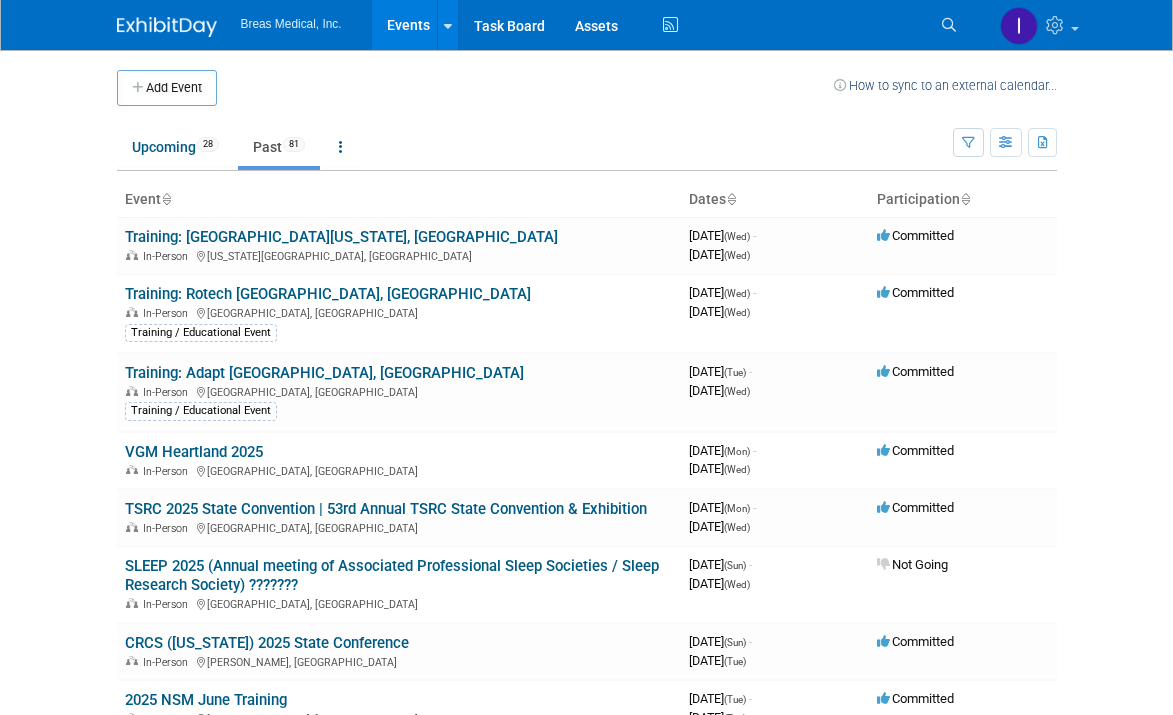 scroll, scrollTop: 0, scrollLeft: 0, axis: both 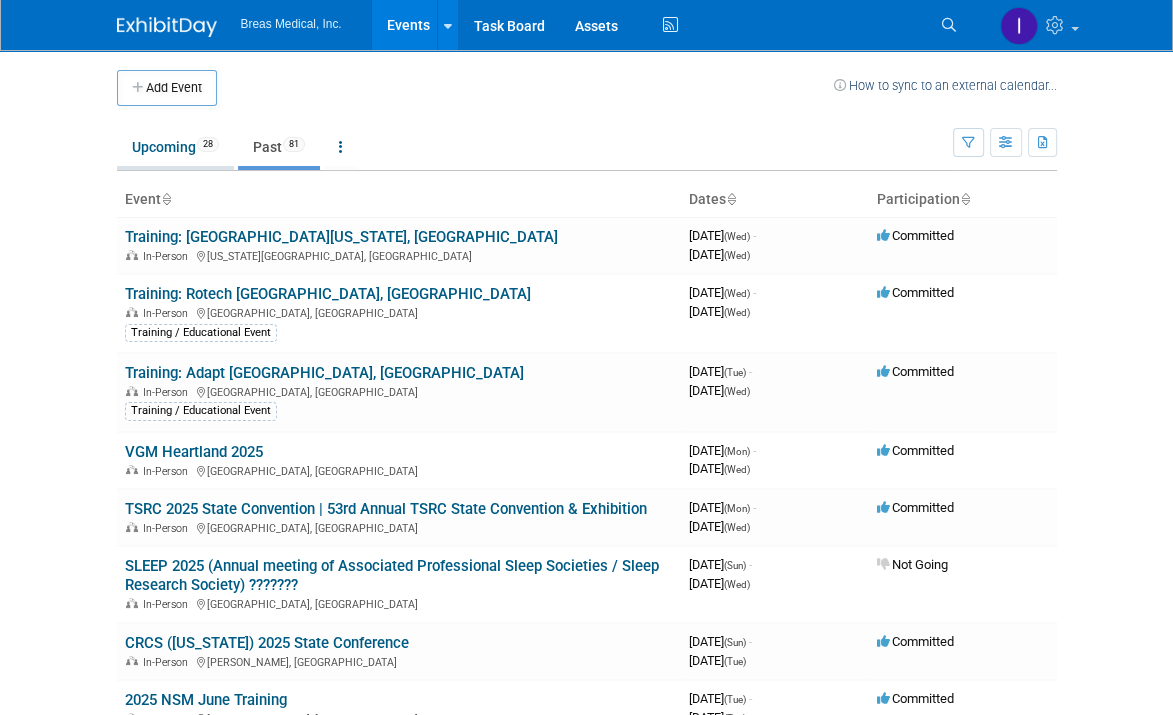 click on "Upcoming
28" at bounding box center (175, 147) 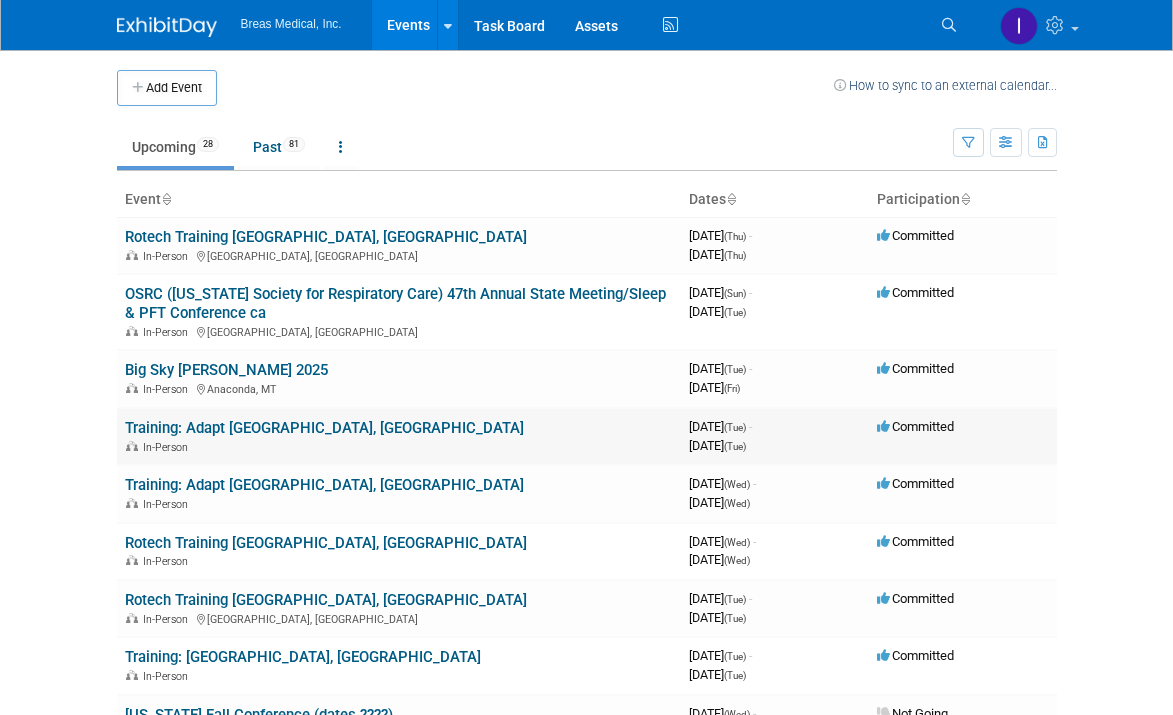 scroll, scrollTop: 0, scrollLeft: 0, axis: both 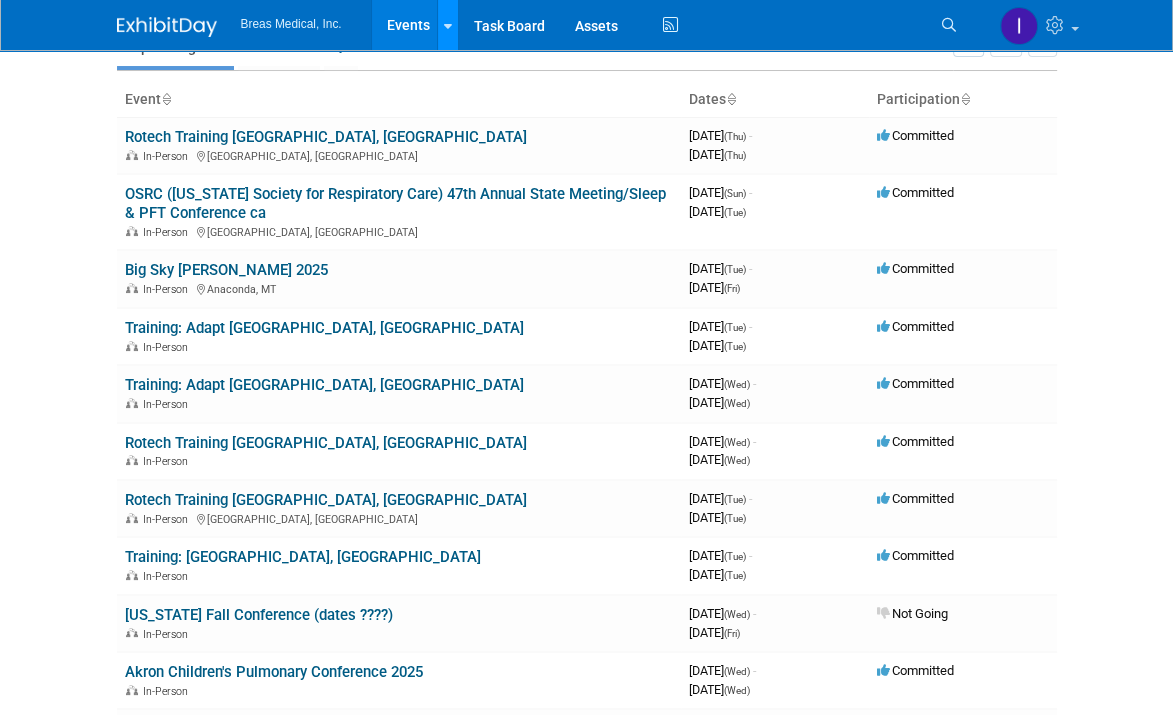 click at bounding box center [448, 26] 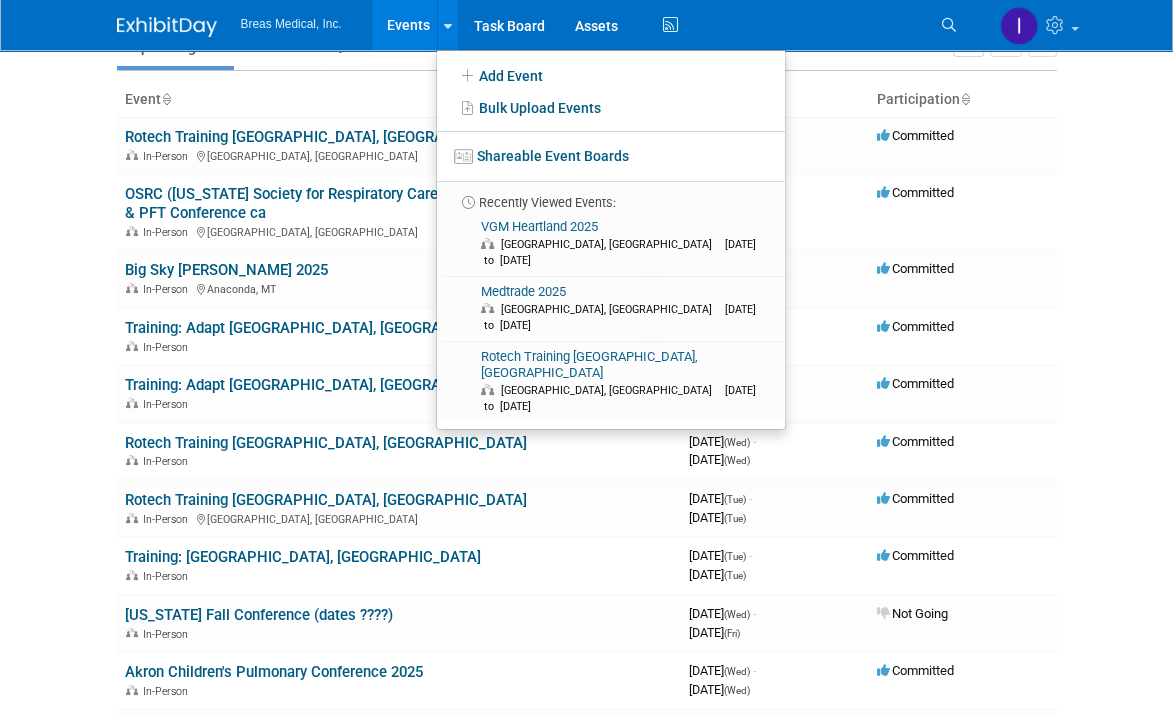 click on "Events" at bounding box center (408, 25) 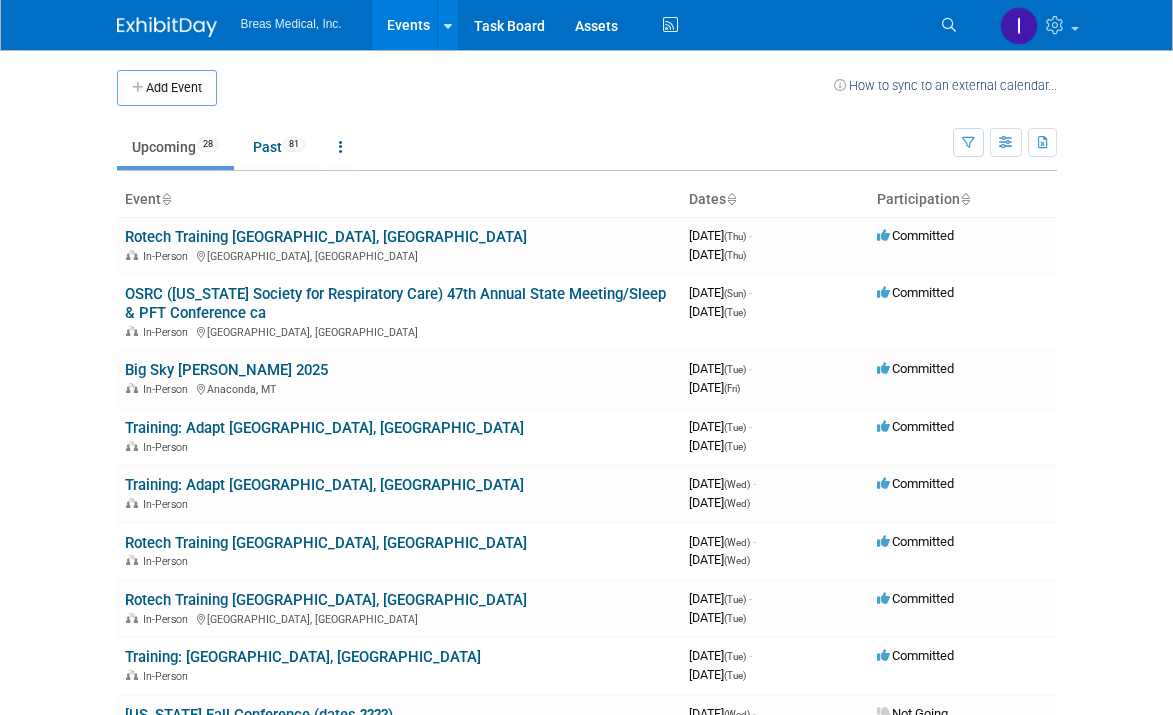 scroll, scrollTop: 0, scrollLeft: 0, axis: both 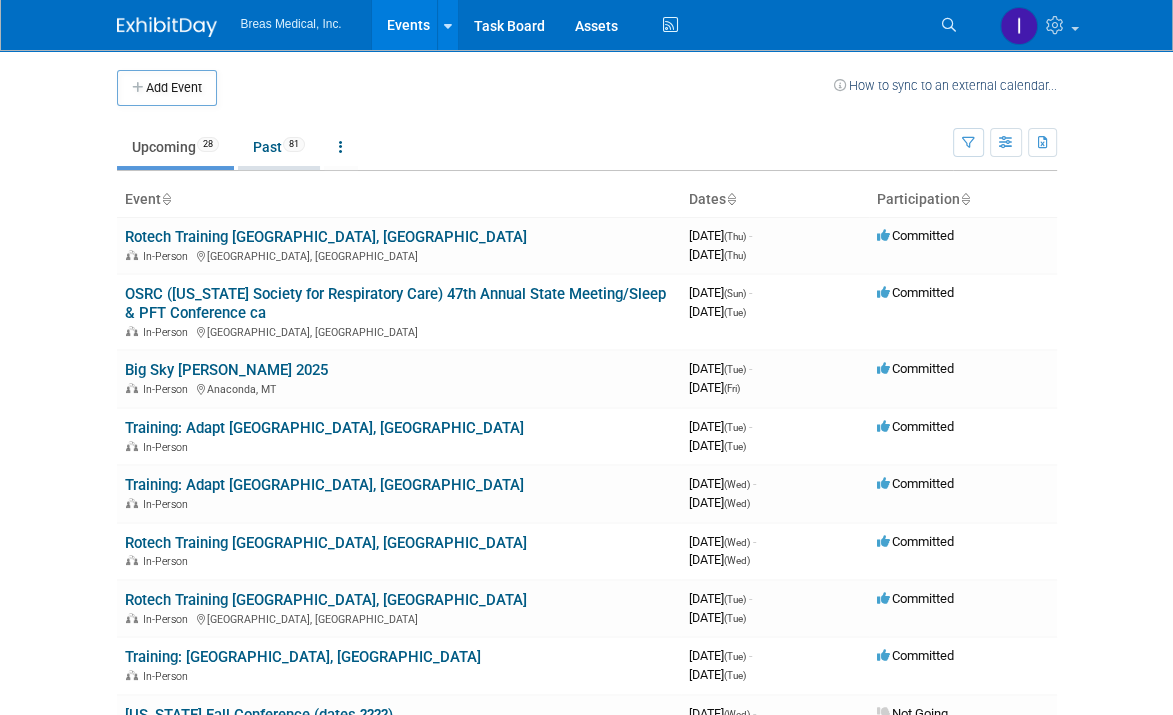 click on "Past
81" at bounding box center [279, 147] 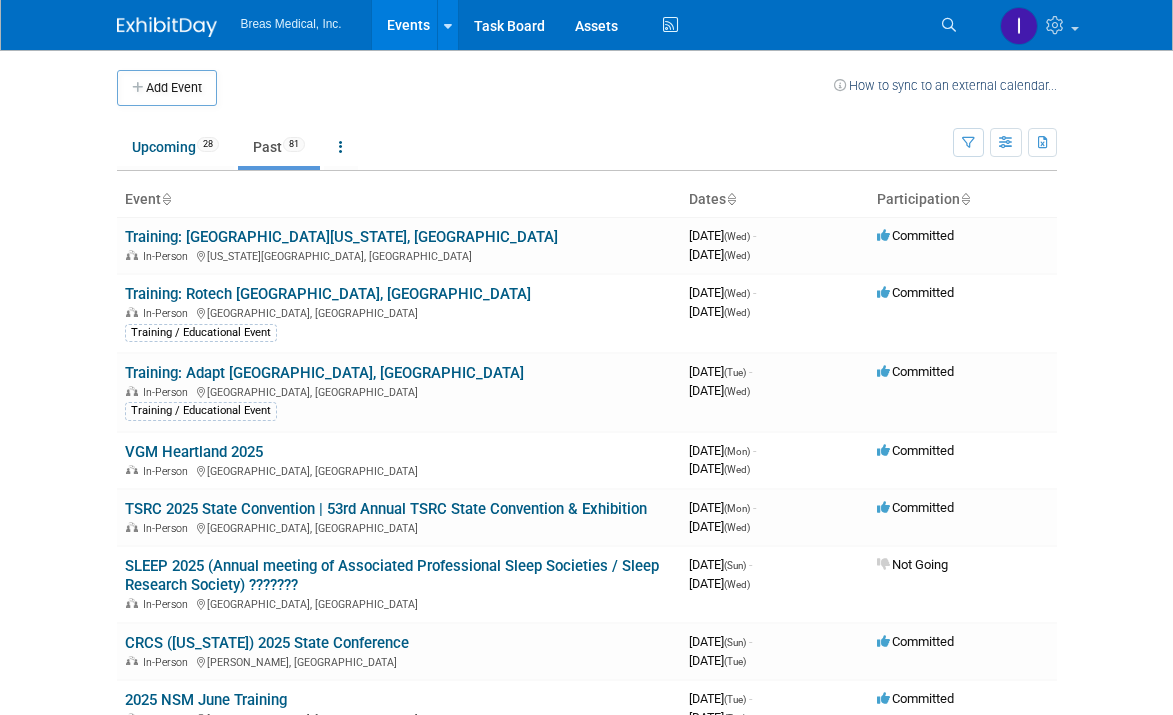 scroll, scrollTop: 0, scrollLeft: 0, axis: both 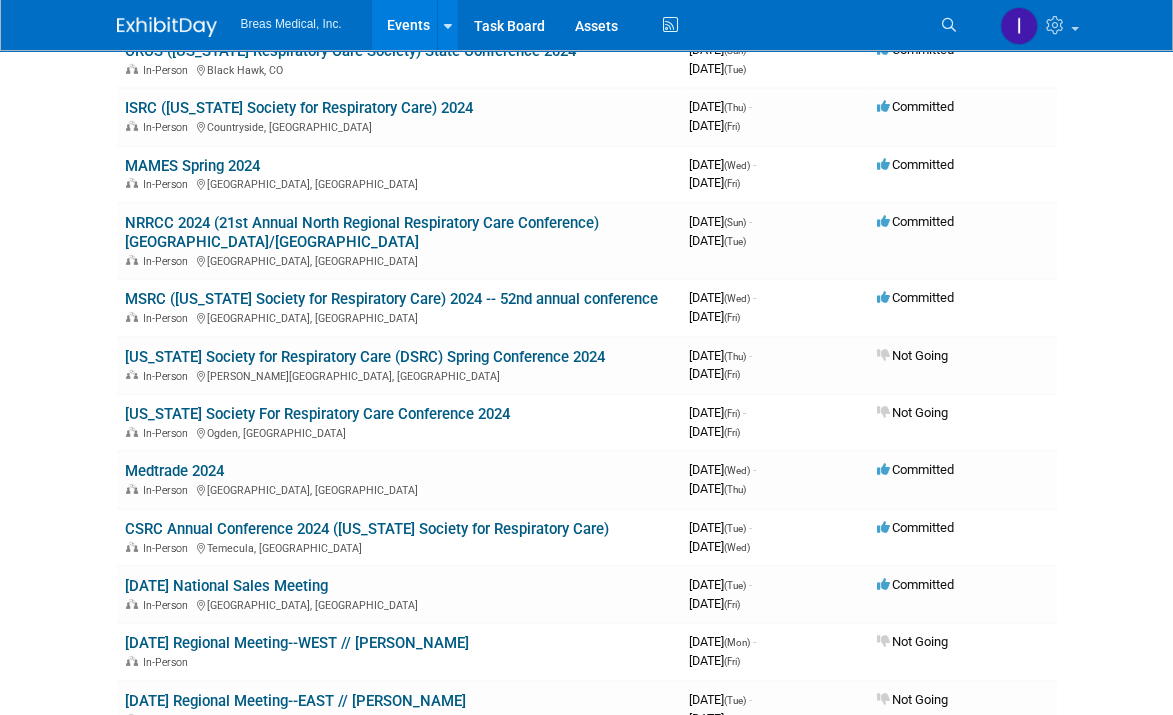 click on "Medtrade 2024" at bounding box center [174, 471] 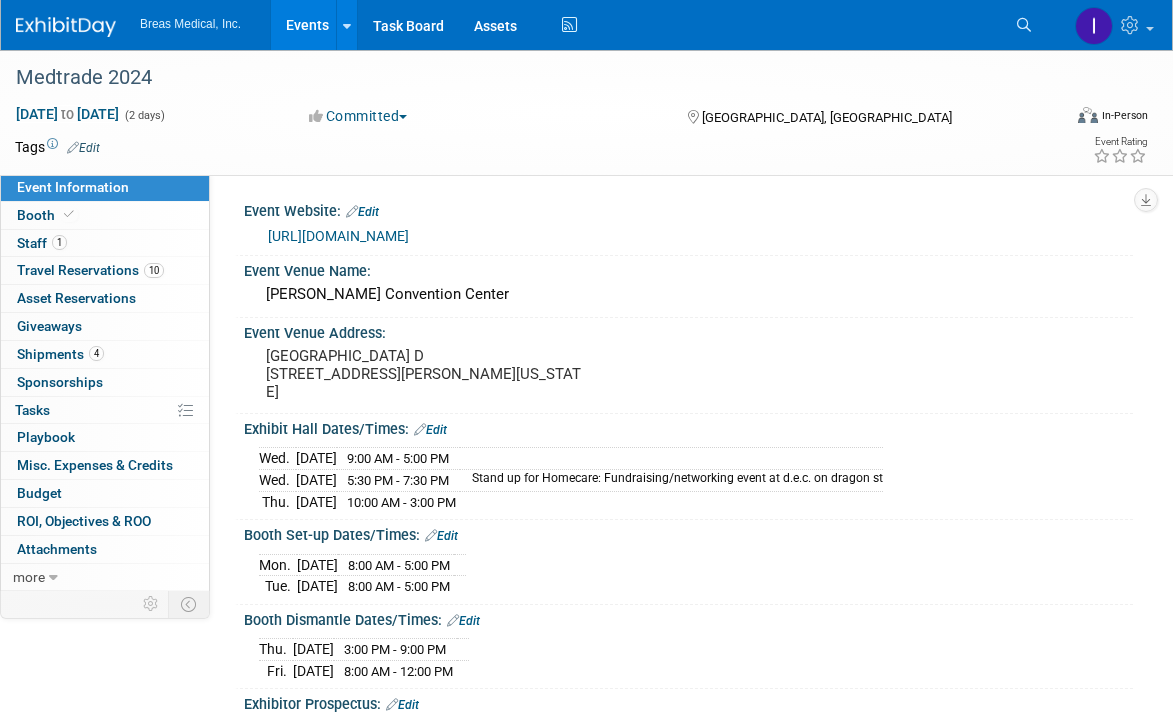 scroll, scrollTop: 0, scrollLeft: 0, axis: both 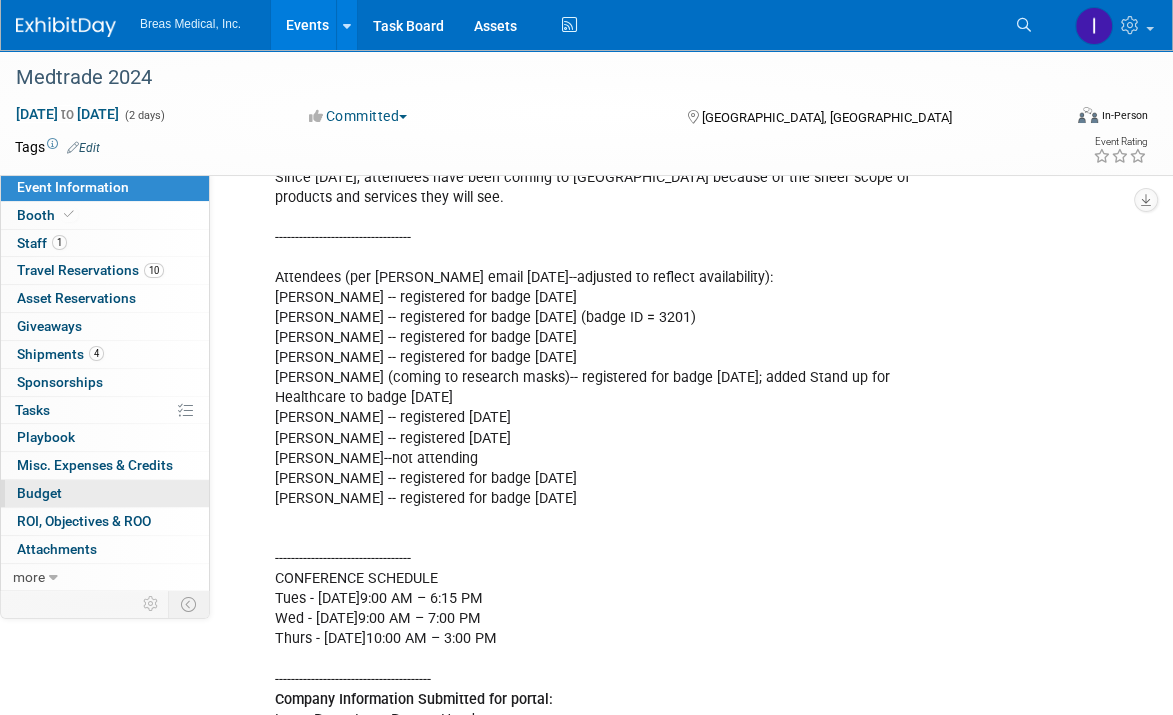click on "Budget" at bounding box center (105, 493) 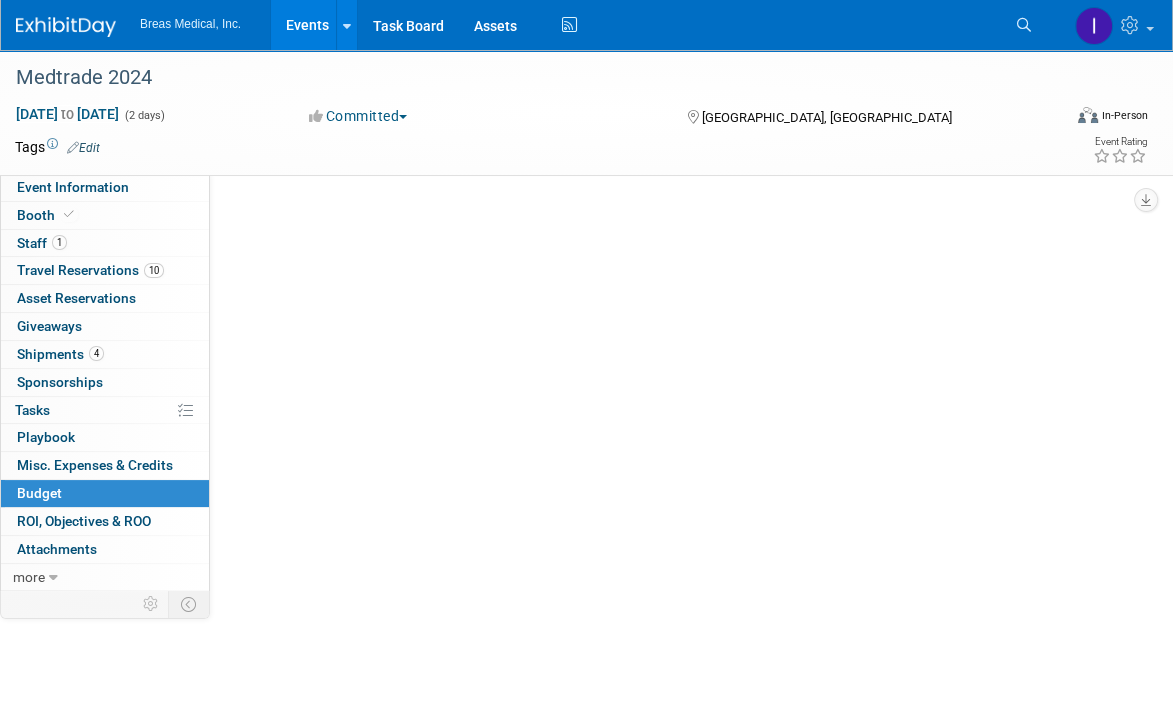 scroll, scrollTop: 0, scrollLeft: 0, axis: both 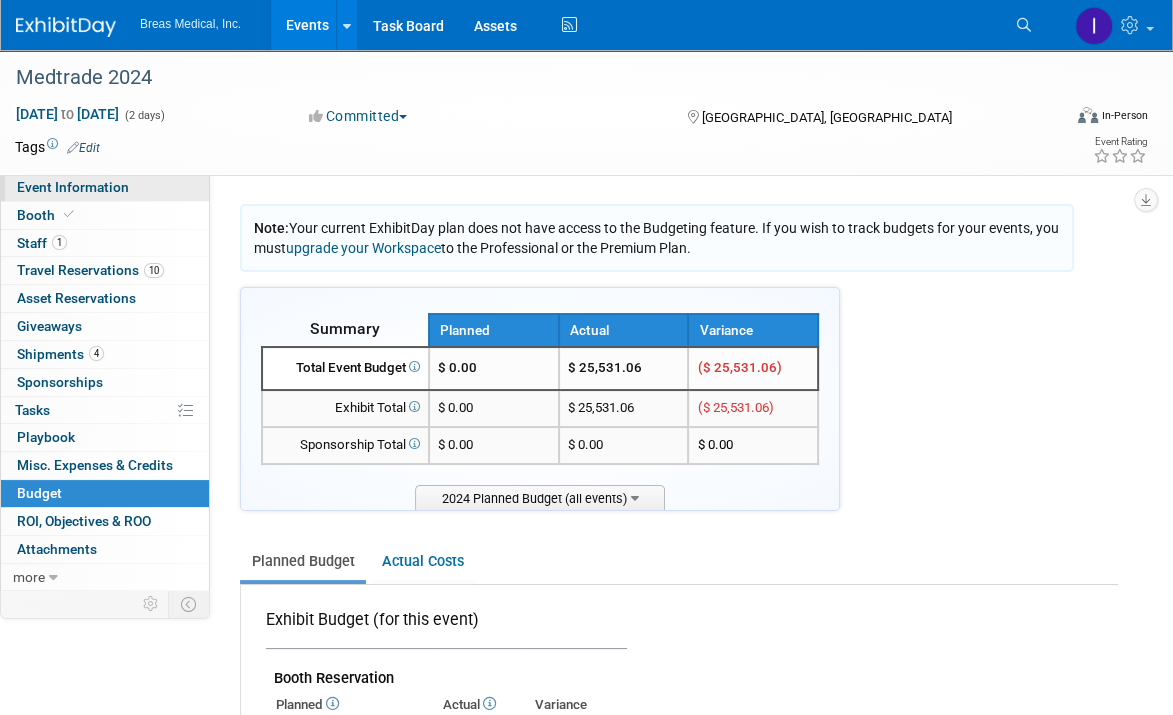 click on "Event Information" at bounding box center (73, 187) 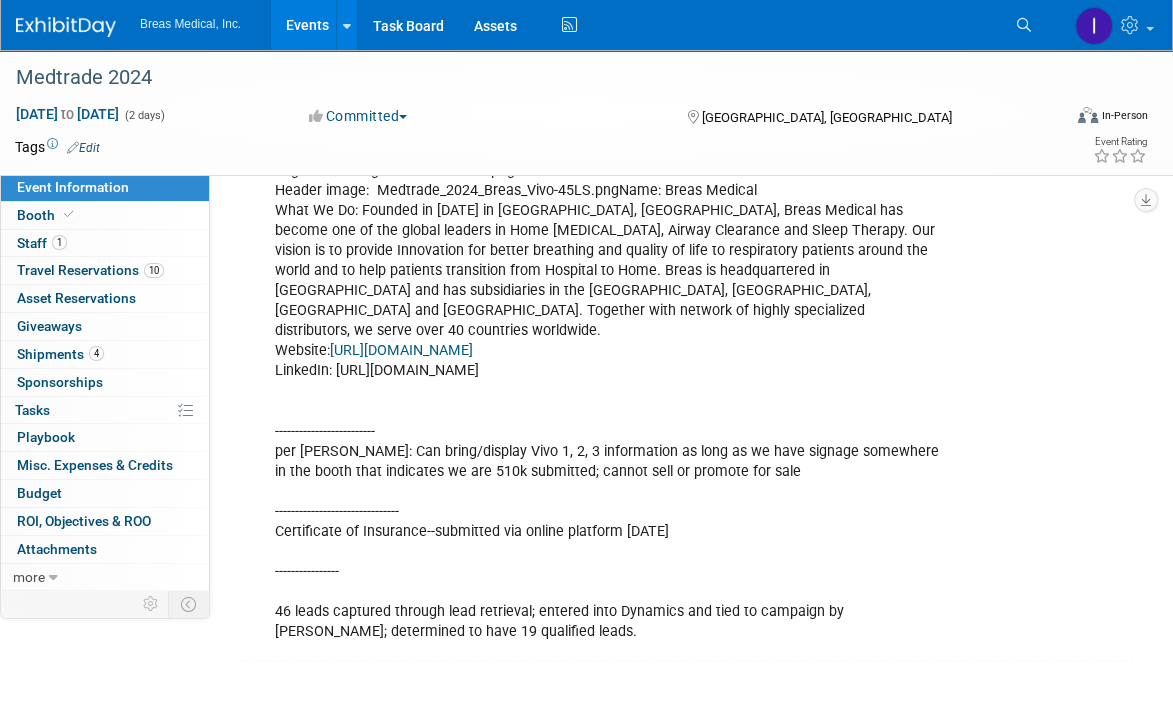 scroll, scrollTop: 2040, scrollLeft: 0, axis: vertical 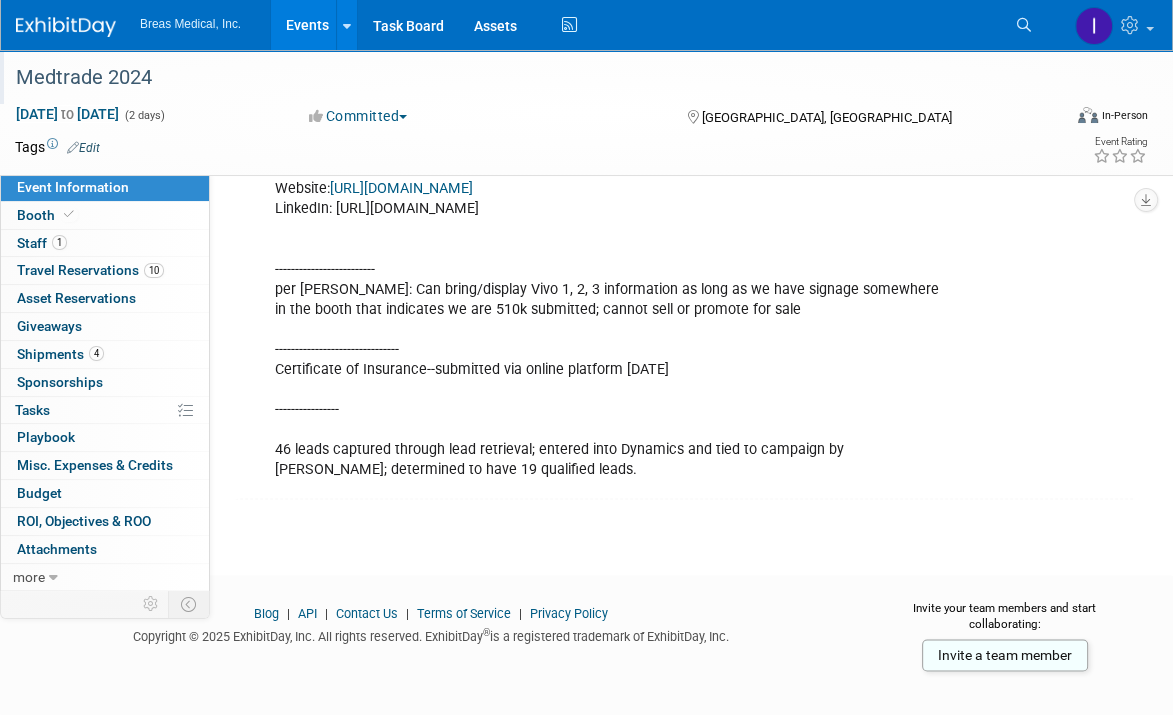drag, startPoint x: 470, startPoint y: 95, endPoint x: 452, endPoint y: 96, distance: 18.027756 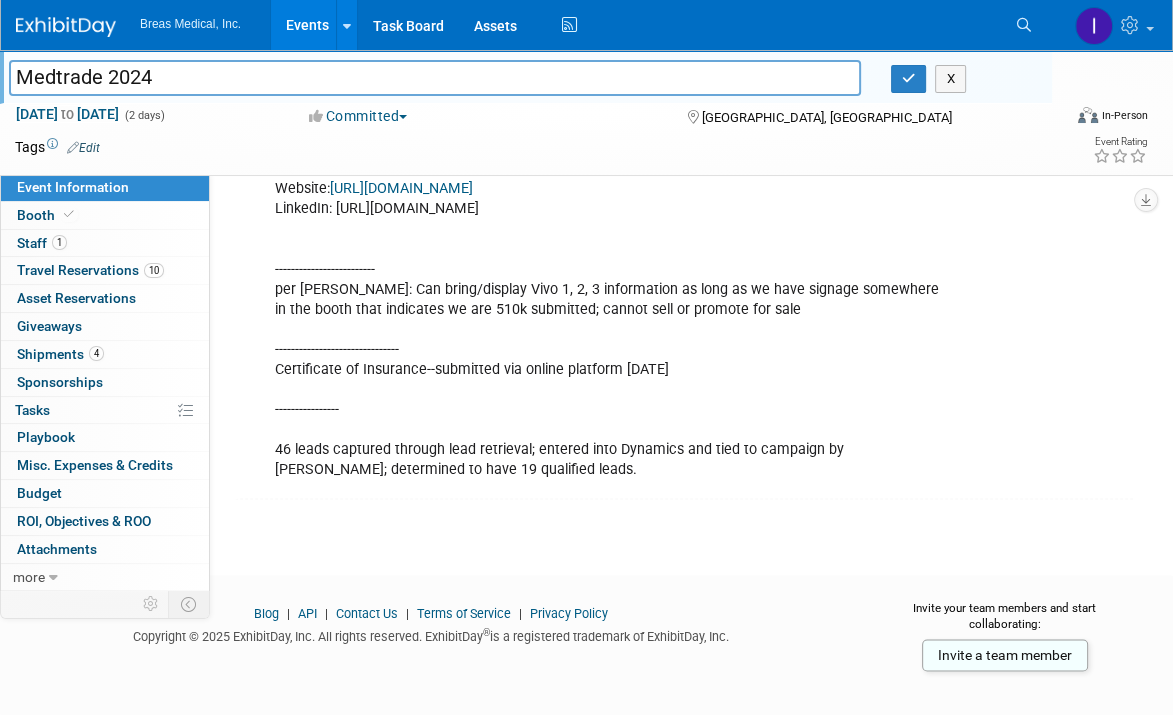 click on "Events" at bounding box center (307, 25) 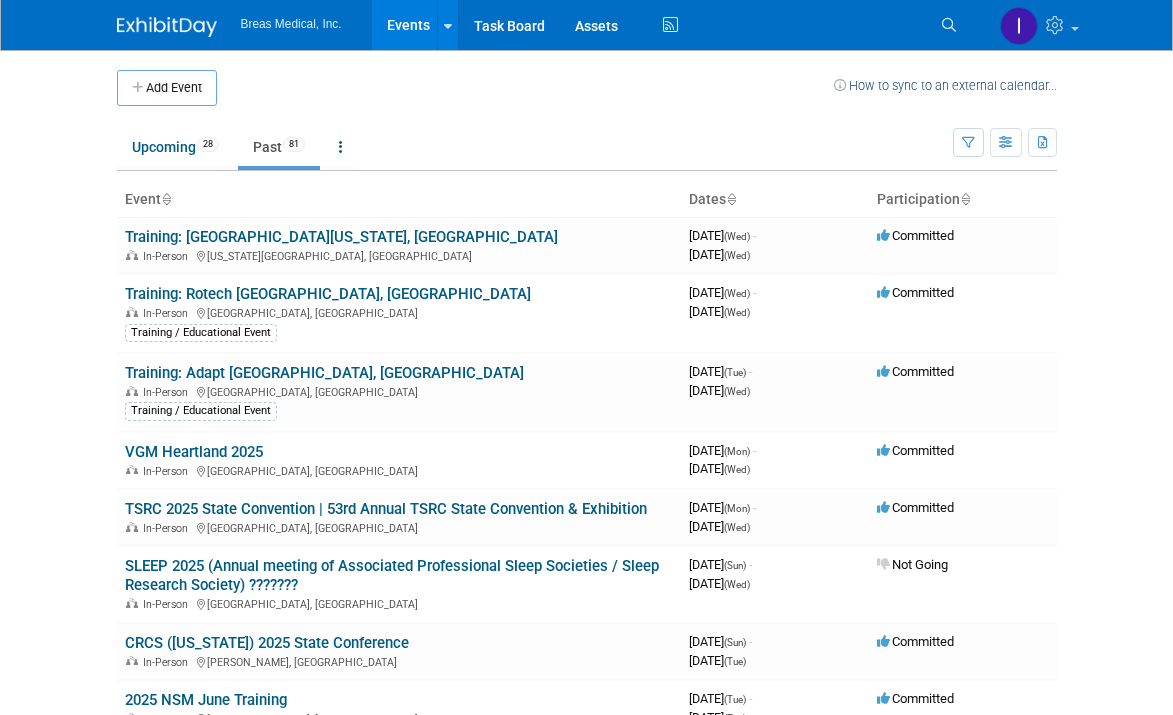 scroll, scrollTop: 0, scrollLeft: 0, axis: both 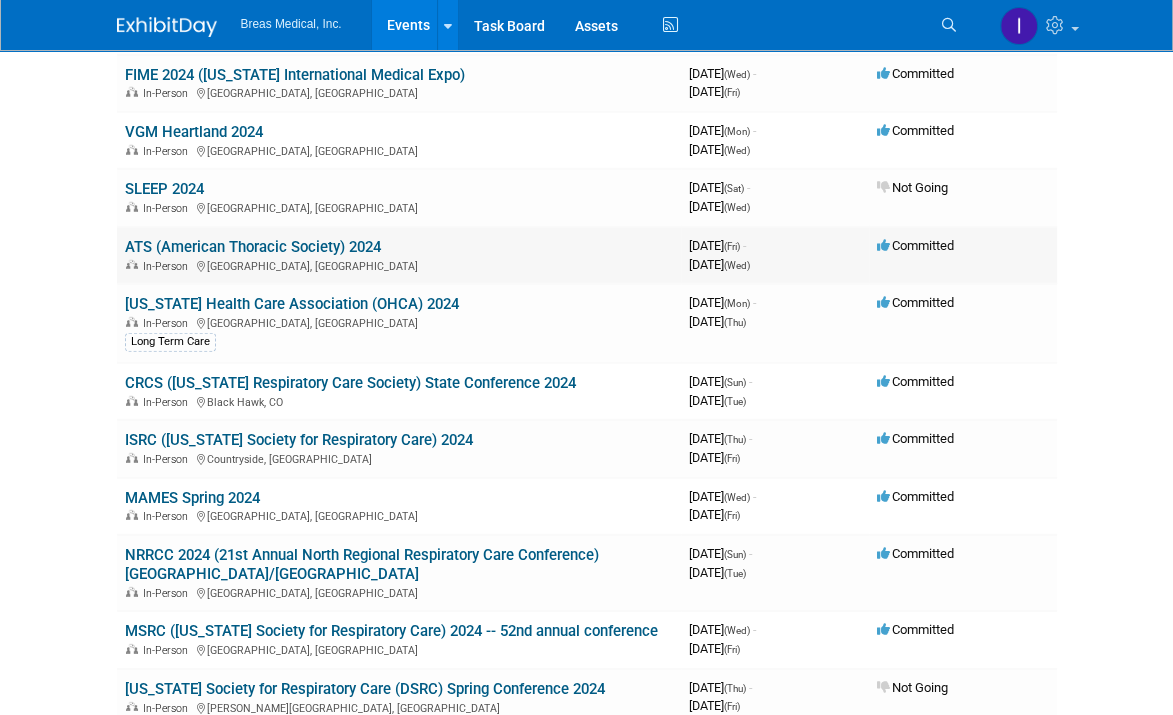 click on "ATS (American Thoracic Society) 2024" at bounding box center (253, 247) 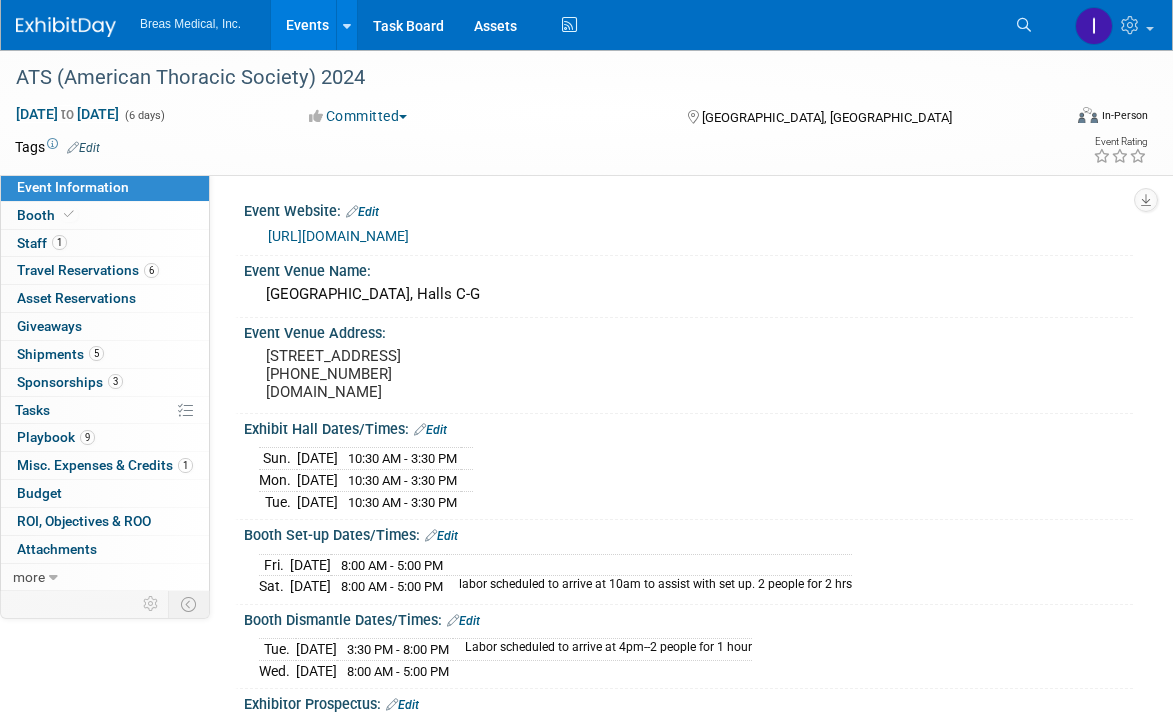 scroll, scrollTop: 0, scrollLeft: 0, axis: both 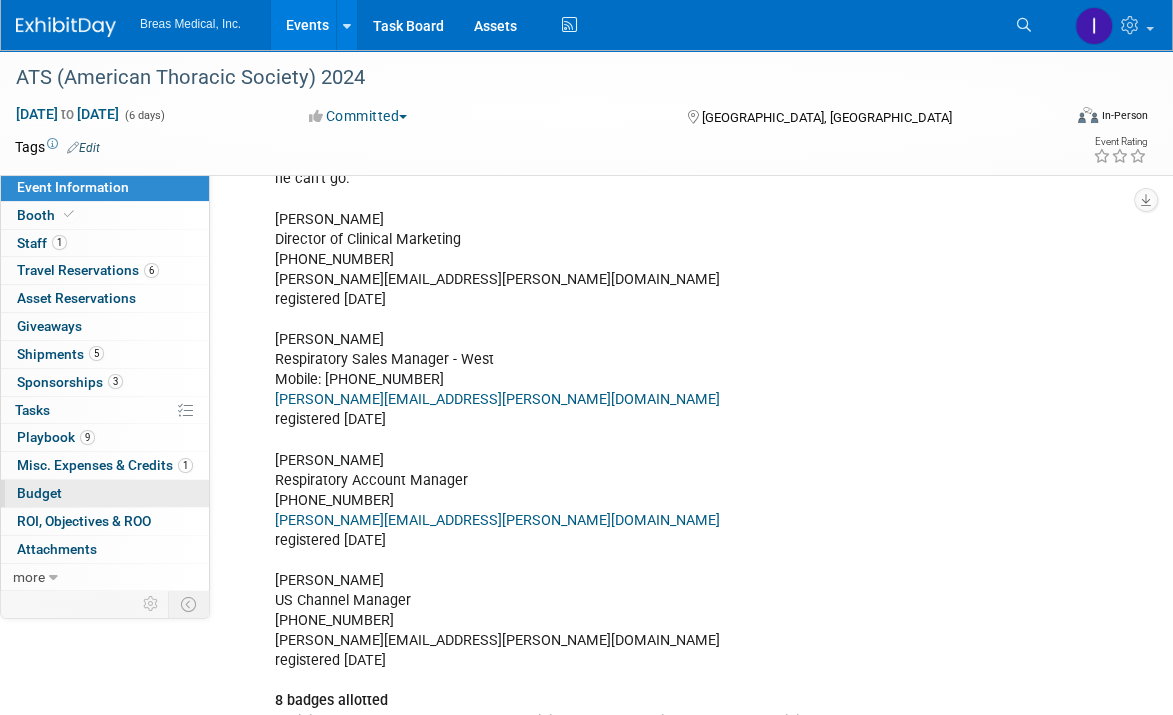 click on "Budget" at bounding box center (39, 493) 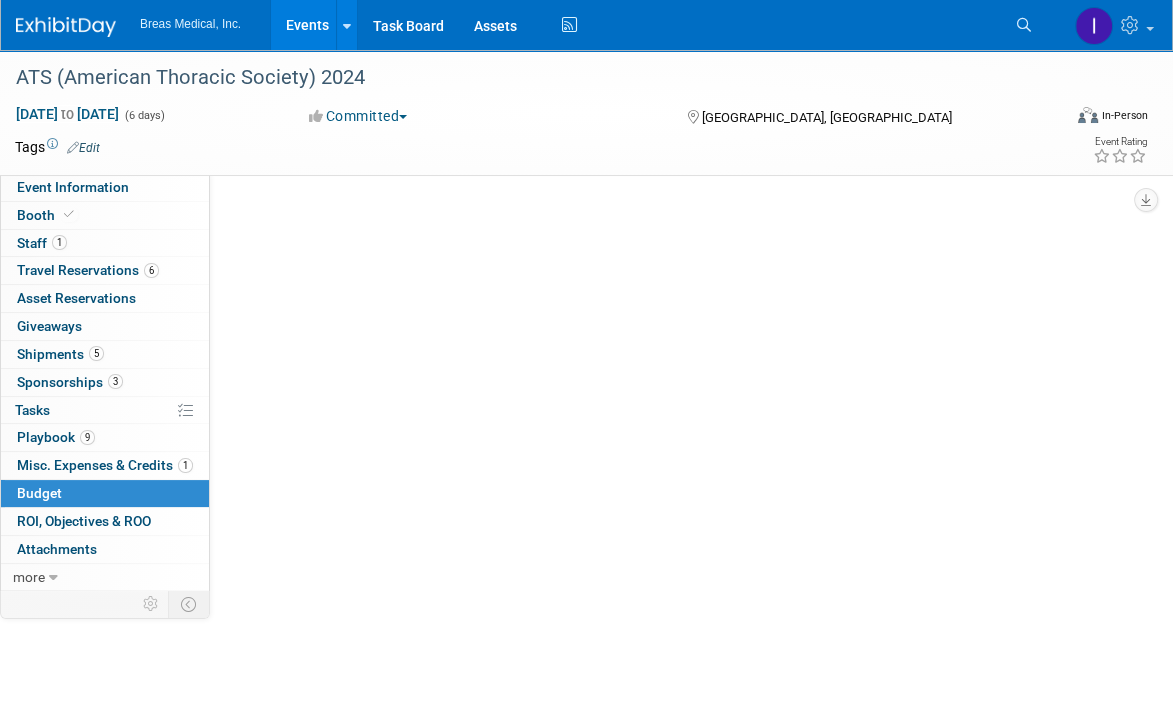 scroll, scrollTop: 0, scrollLeft: 0, axis: both 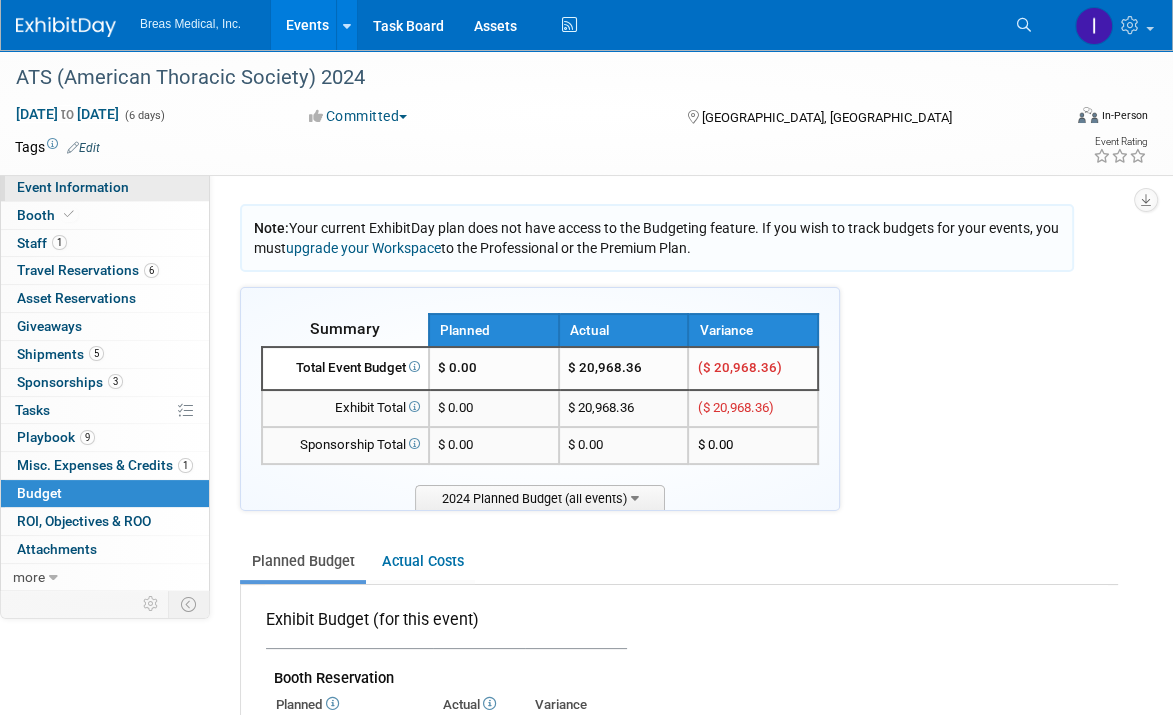 click on "Event Information" at bounding box center [73, 187] 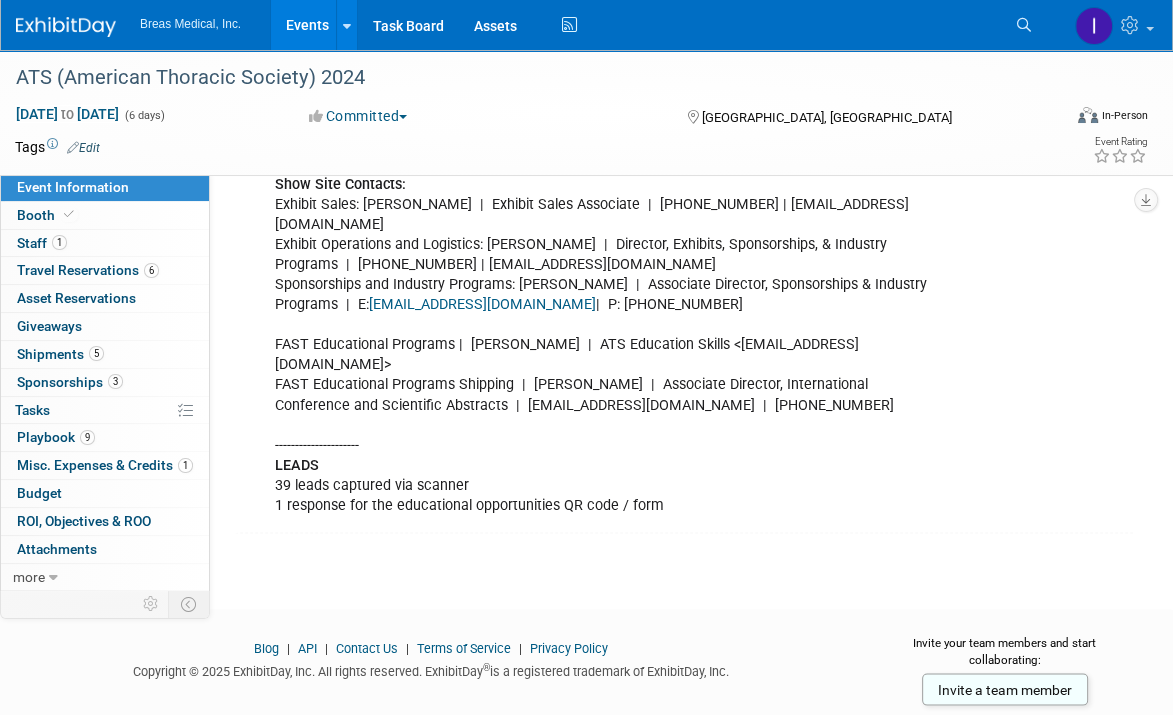 scroll, scrollTop: 2901, scrollLeft: 0, axis: vertical 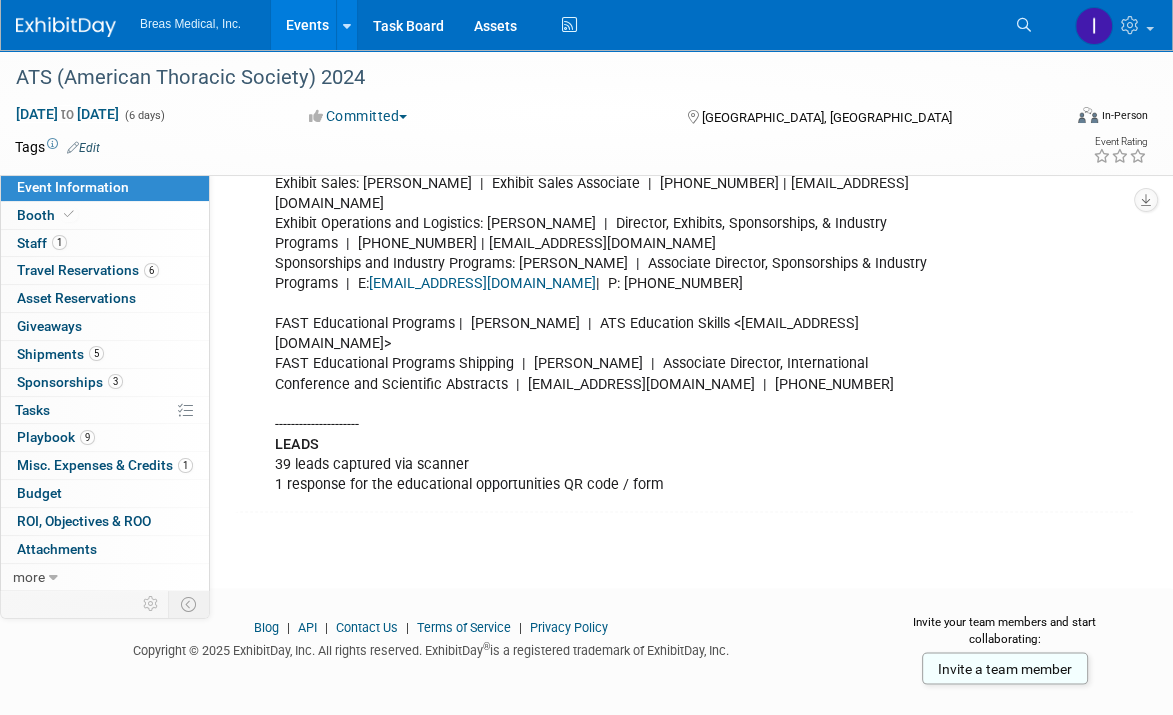 click on "Events" at bounding box center (307, 25) 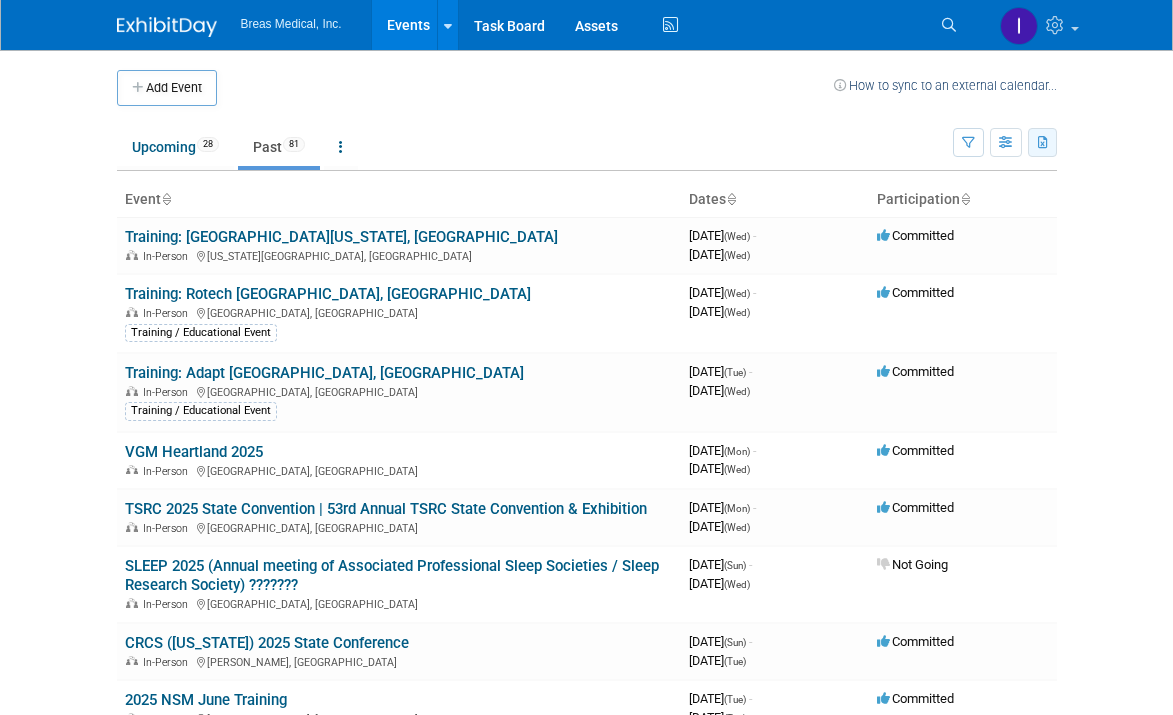 scroll, scrollTop: 0, scrollLeft: 0, axis: both 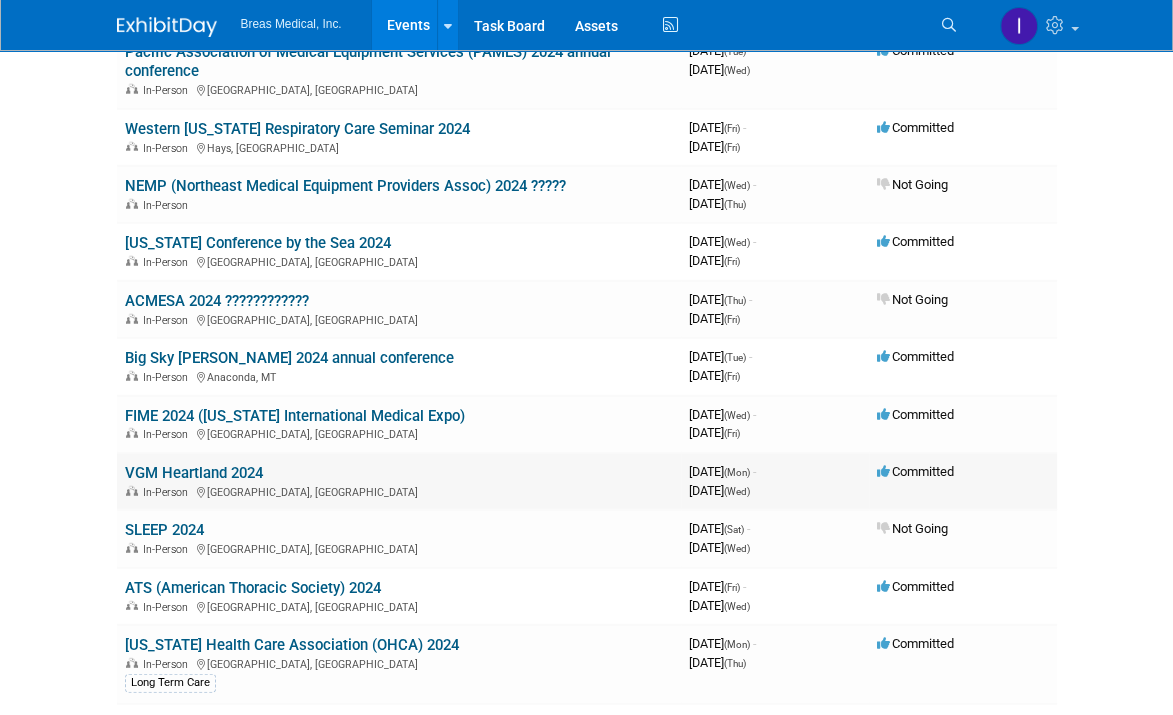 click on "VGM Heartland 2024" at bounding box center [194, 473] 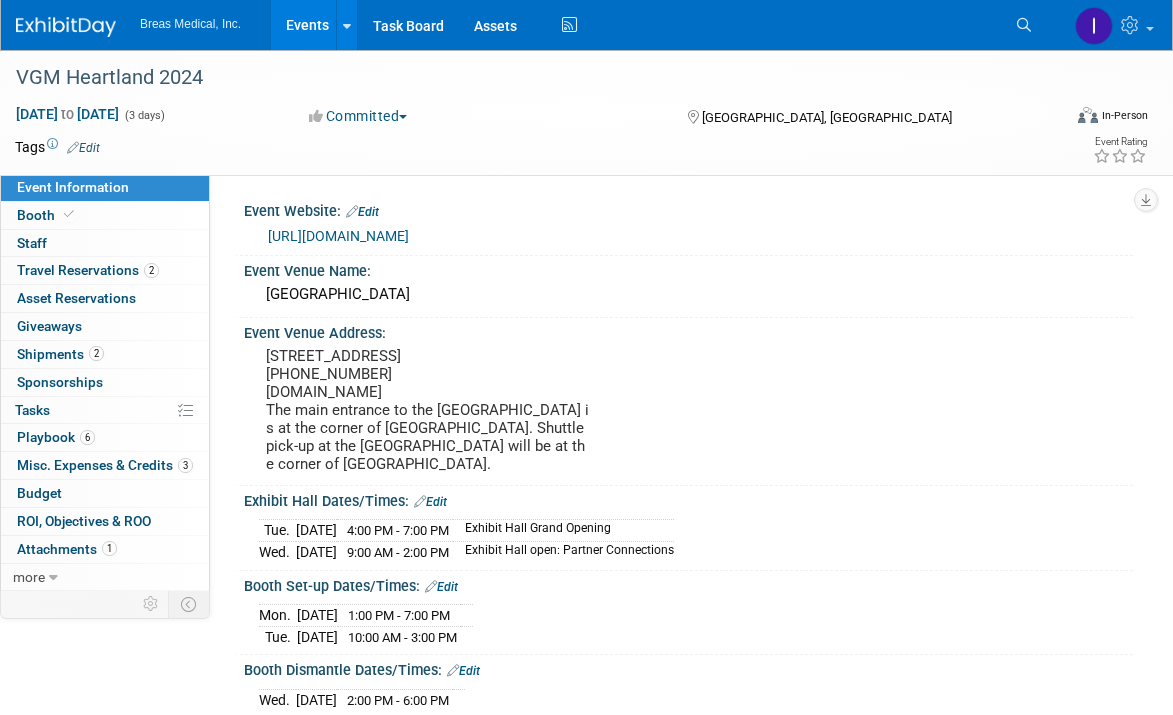 scroll, scrollTop: 0, scrollLeft: 0, axis: both 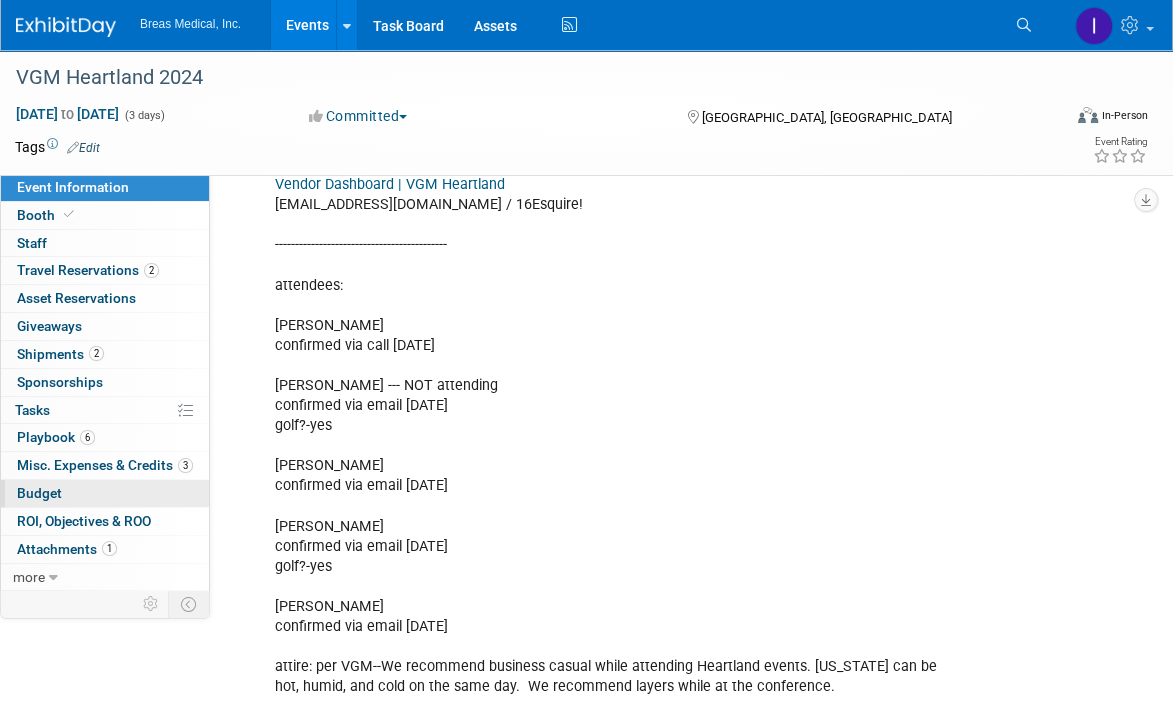 click on "Budget" at bounding box center (39, 493) 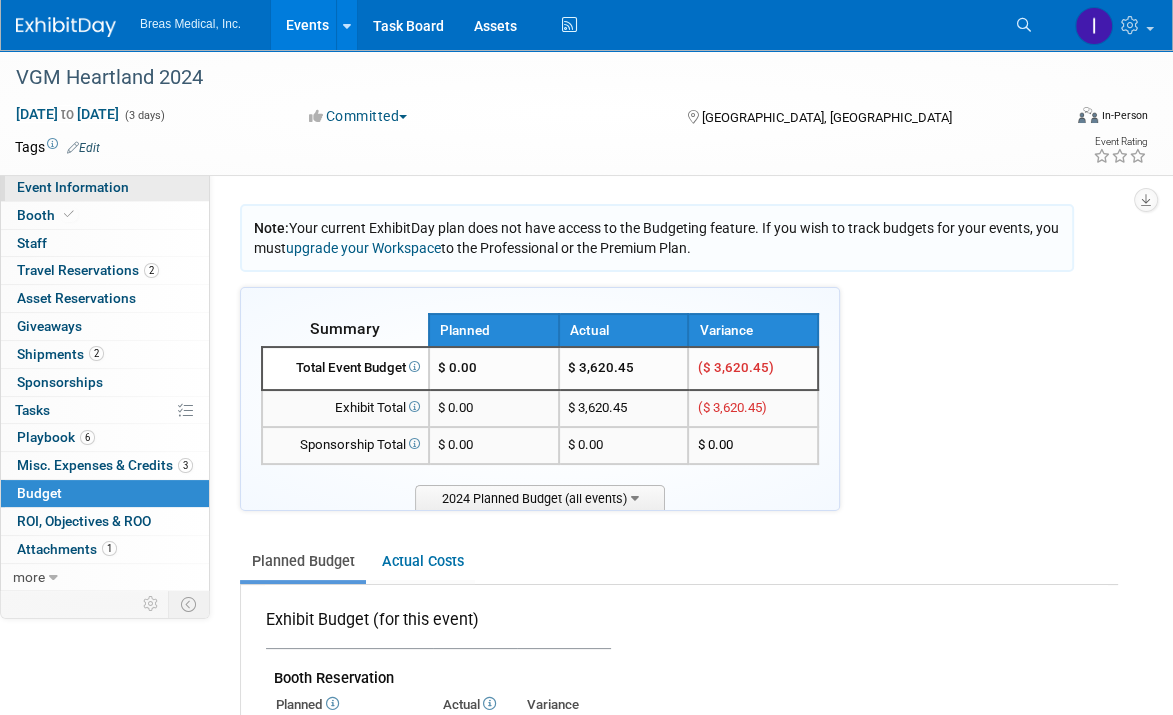click on "Event Information" at bounding box center [73, 187] 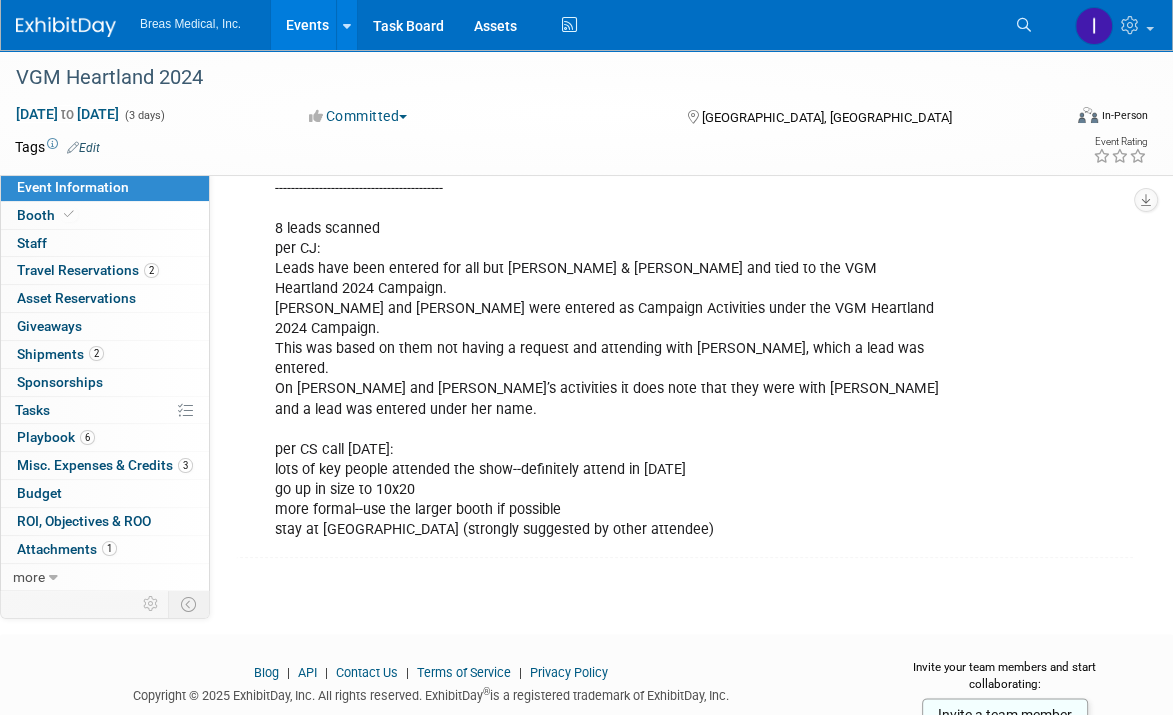 scroll, scrollTop: 1669, scrollLeft: 0, axis: vertical 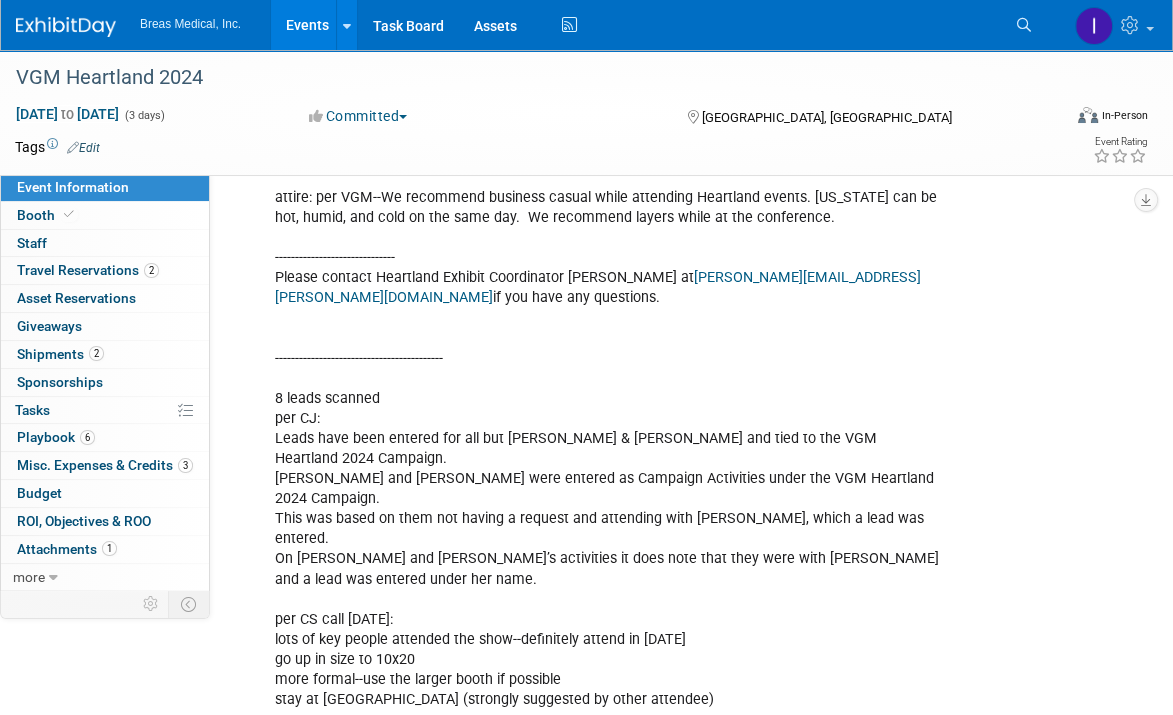 click on "Events" at bounding box center (307, 25) 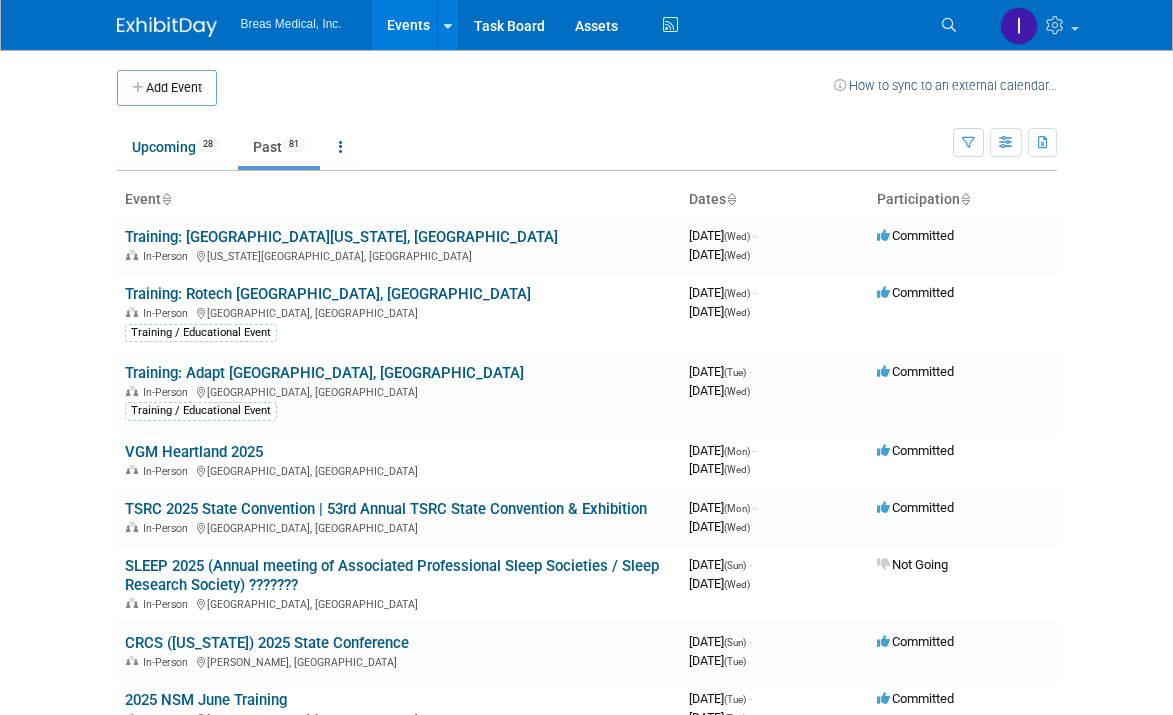 scroll, scrollTop: 0, scrollLeft: 0, axis: both 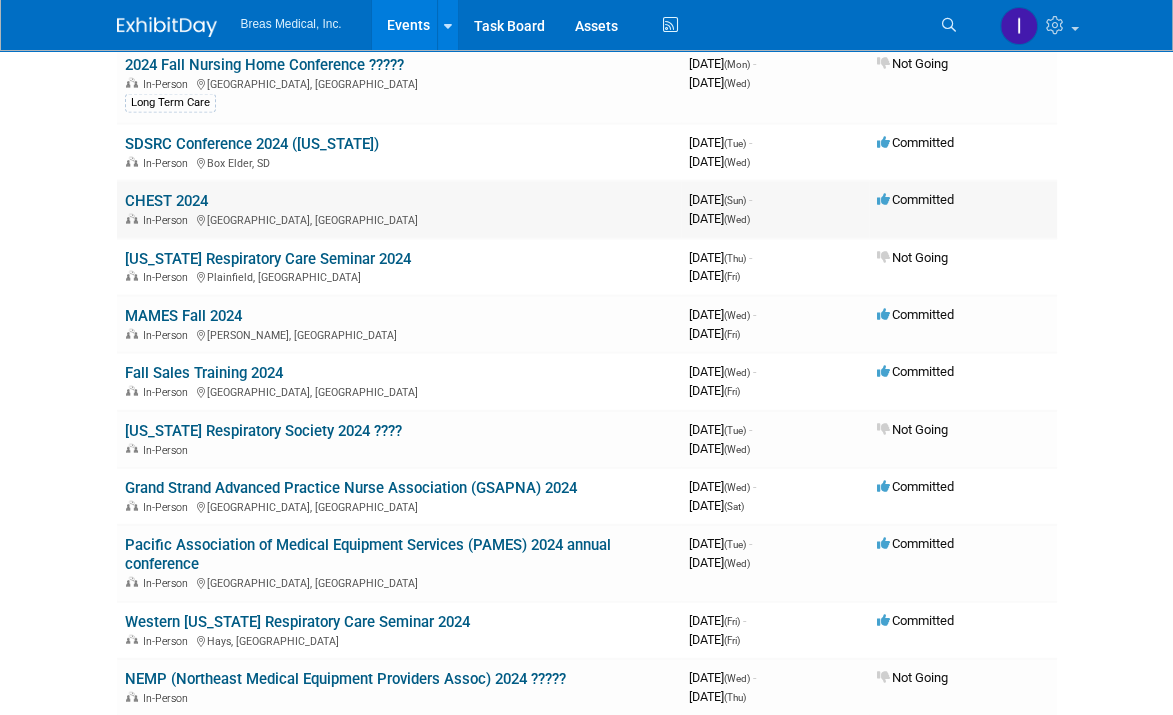 click on "CHEST 2024" at bounding box center [166, 201] 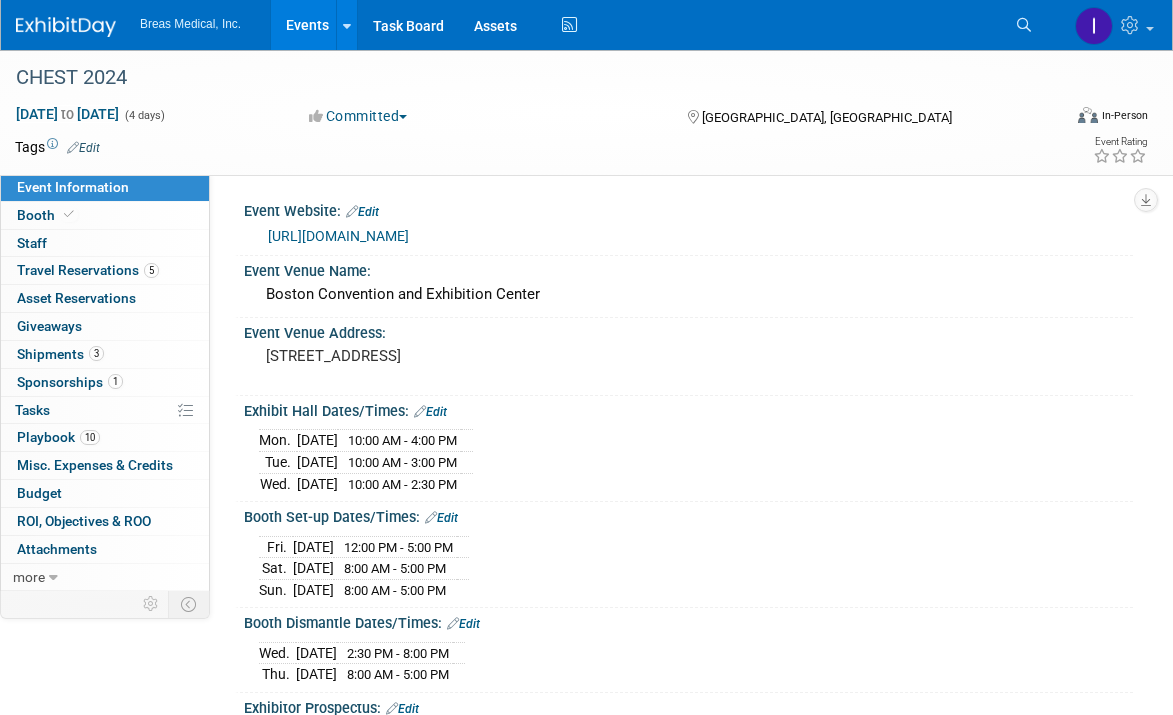 scroll, scrollTop: 0, scrollLeft: 0, axis: both 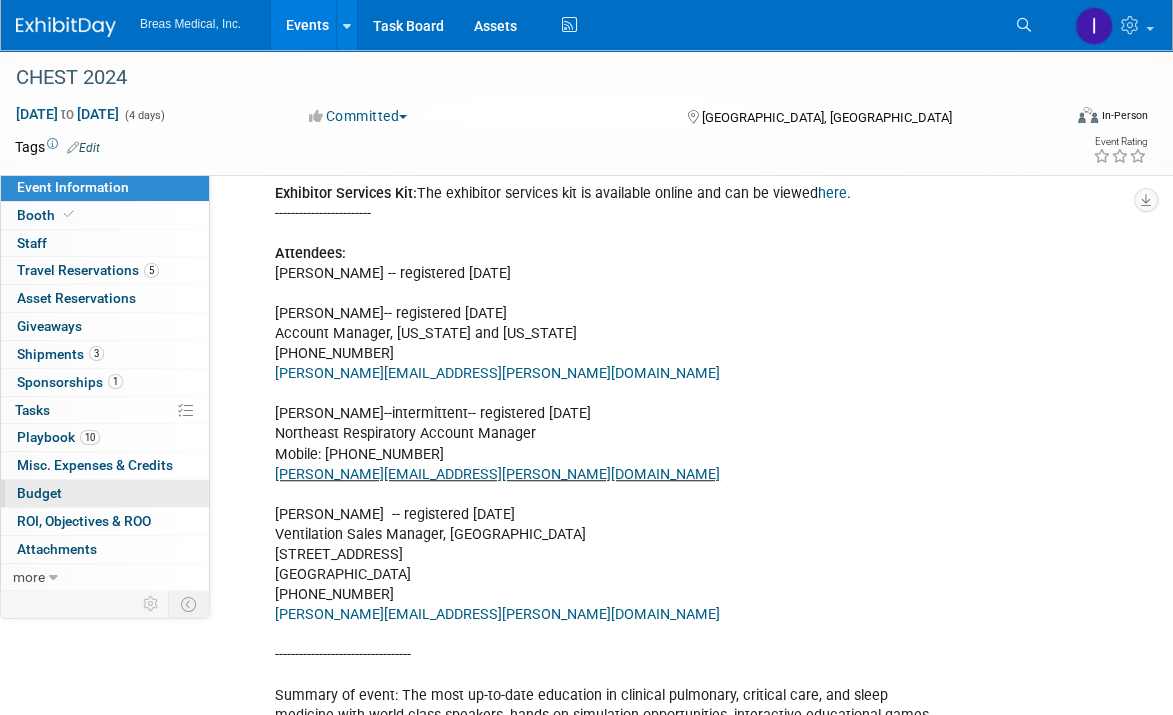 click on "Budget" at bounding box center [39, 493] 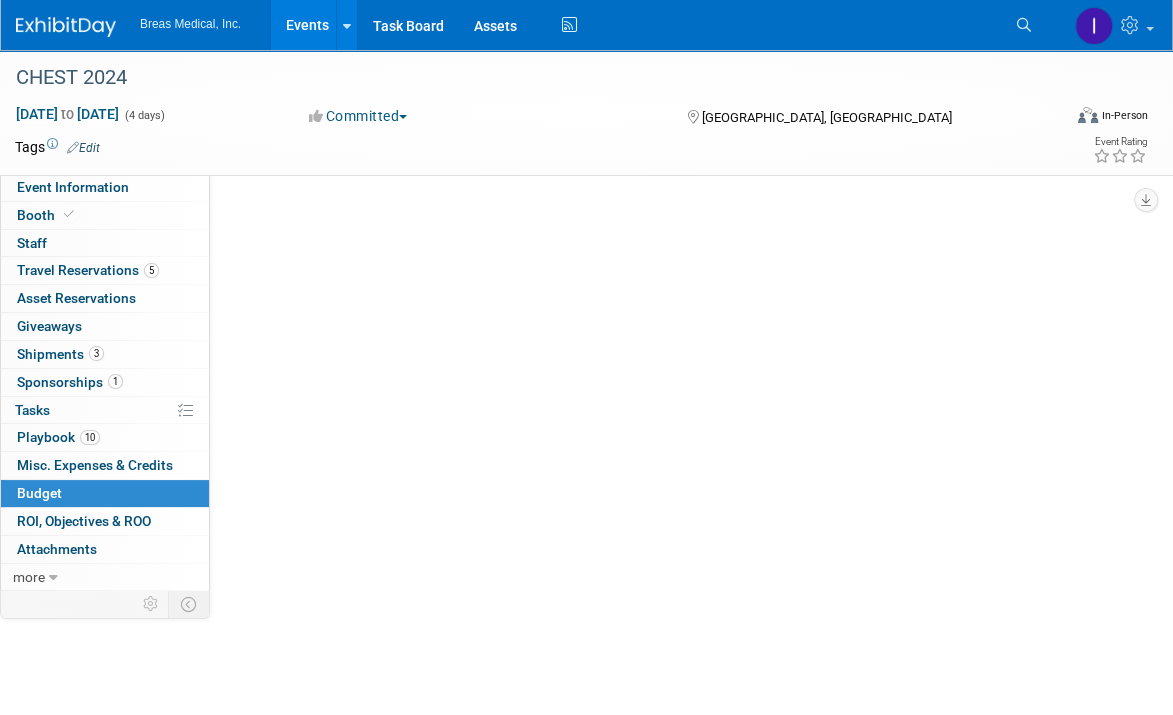 scroll, scrollTop: 0, scrollLeft: 0, axis: both 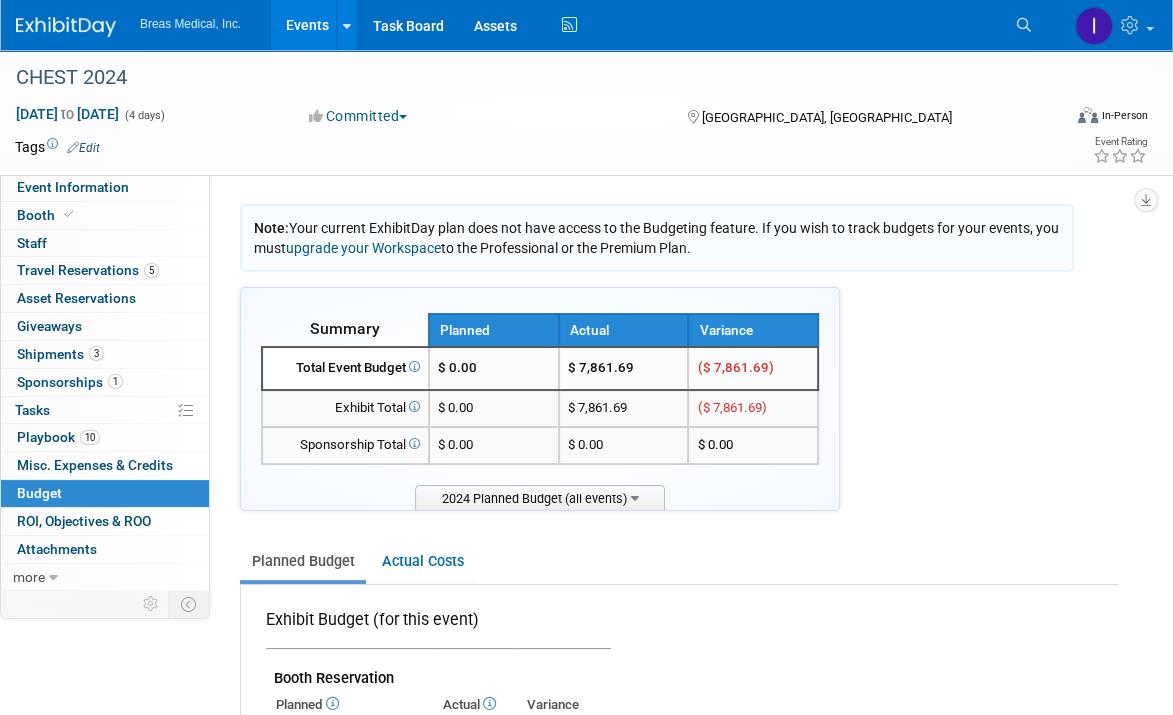 click on "Events" at bounding box center [307, 25] 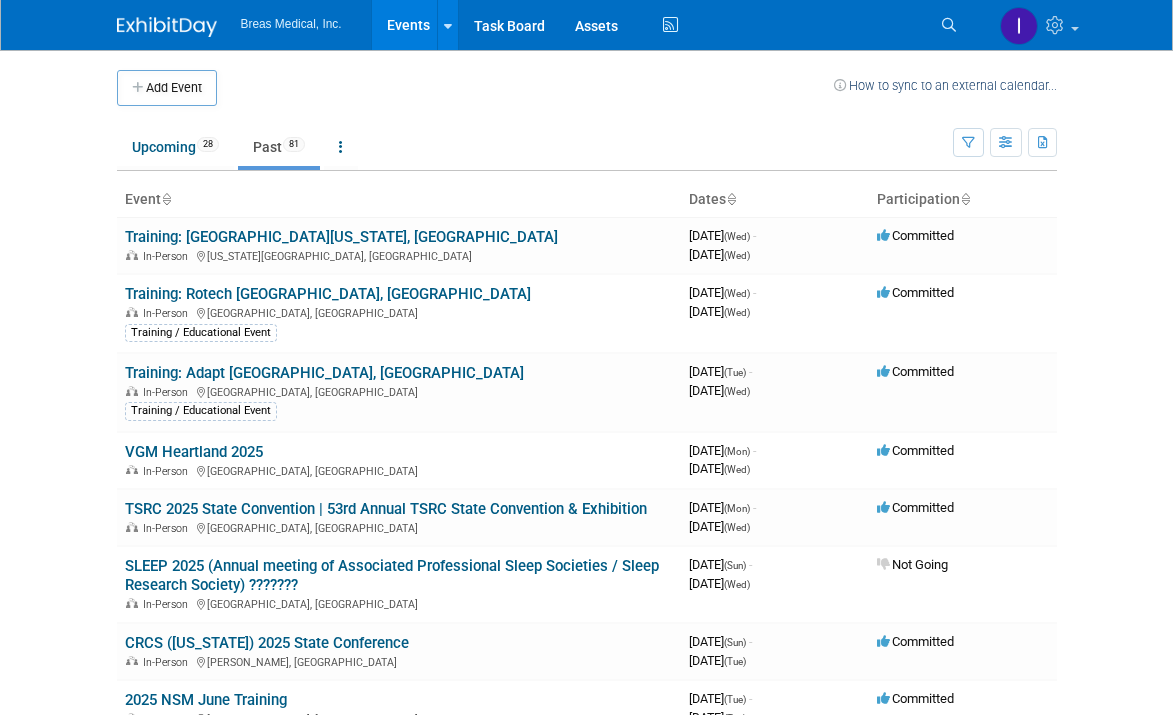 scroll, scrollTop: 0, scrollLeft: 0, axis: both 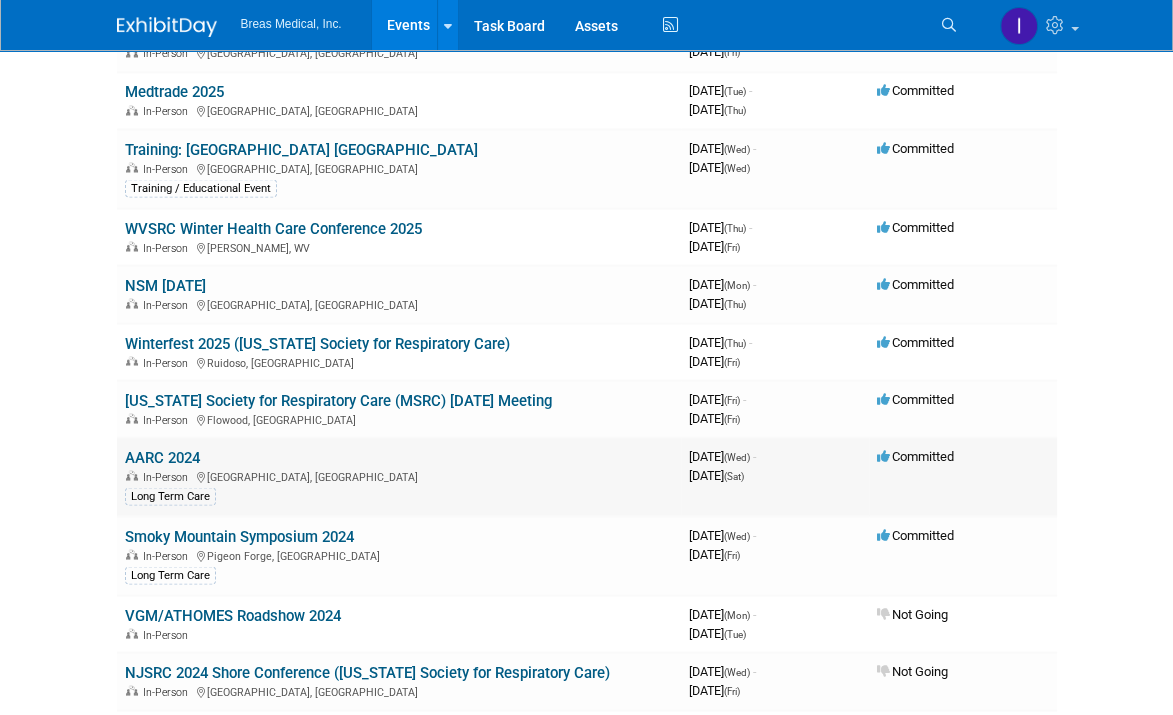 click on "AARC 2024" at bounding box center [162, 457] 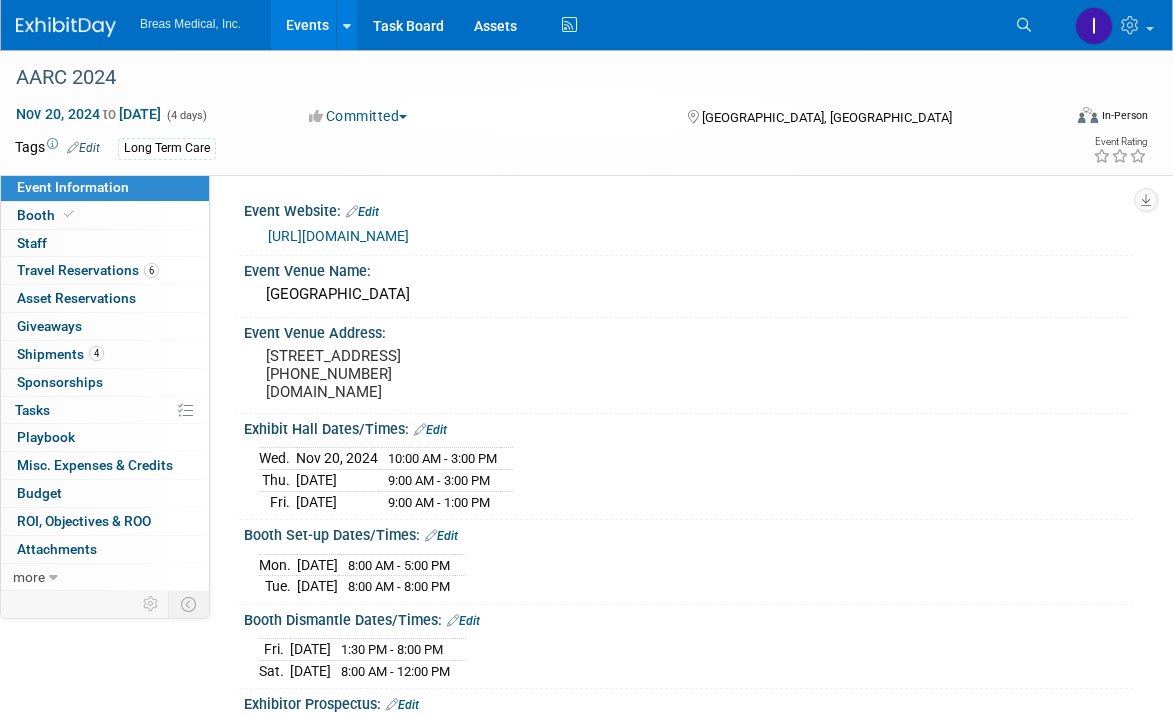 scroll, scrollTop: 0, scrollLeft: 0, axis: both 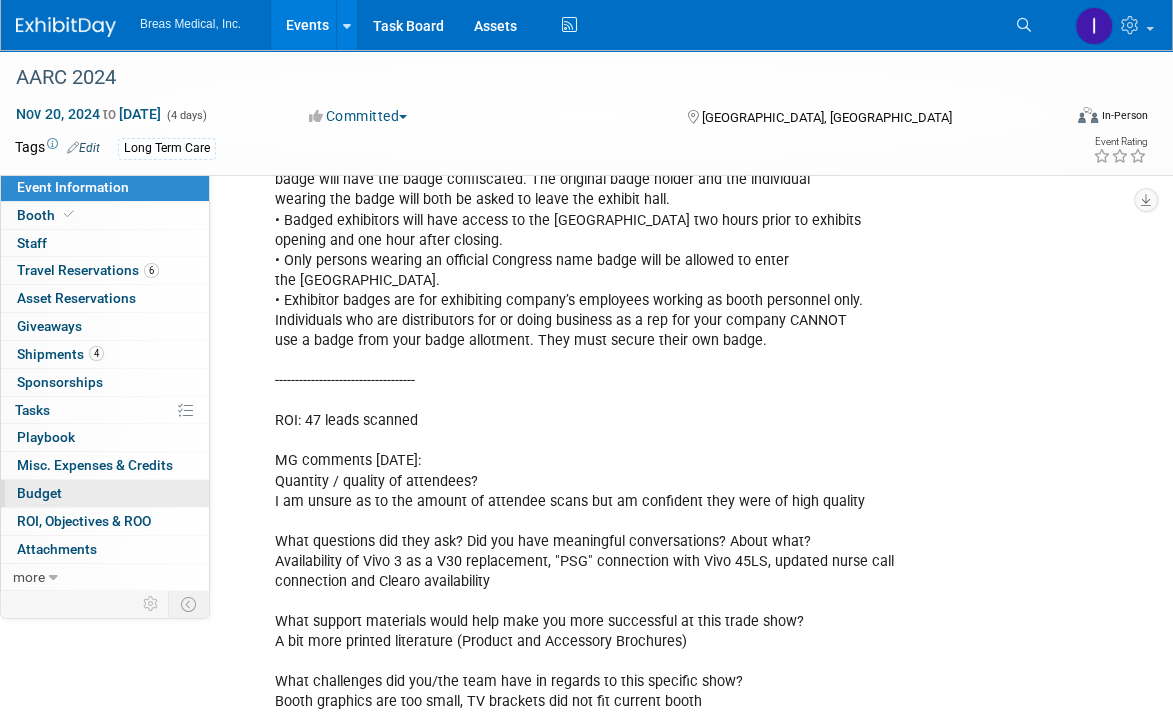 click on "Budget" at bounding box center [105, 493] 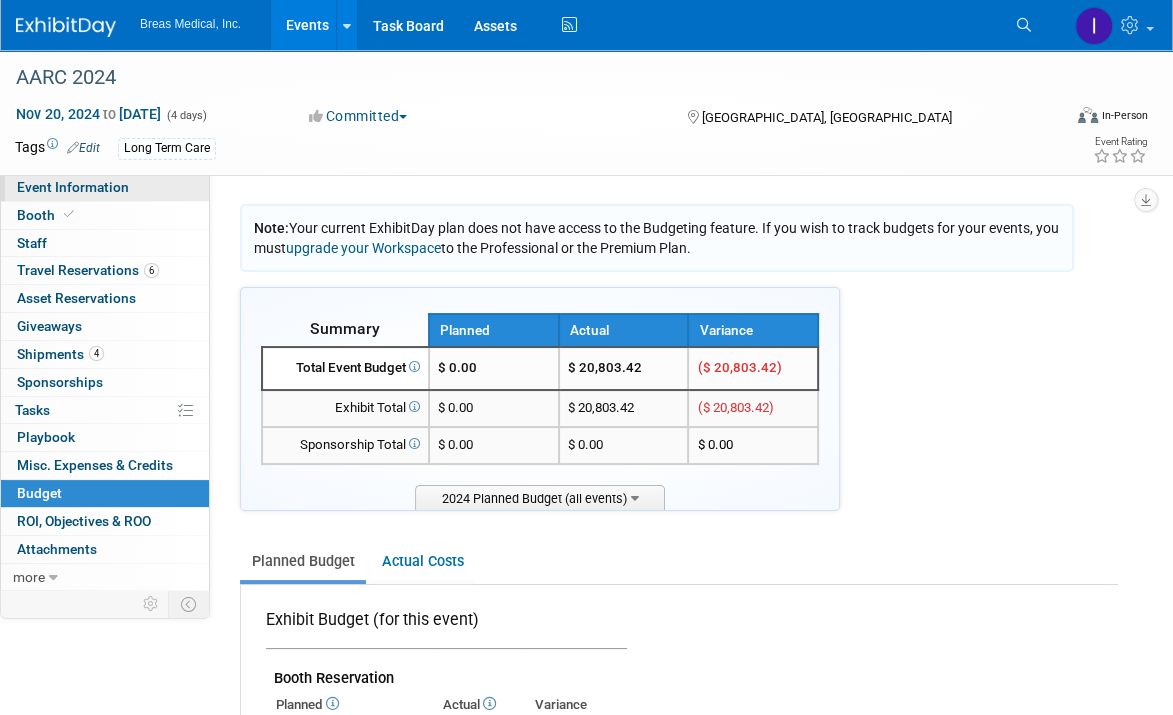 click on "Event Information" at bounding box center (73, 187) 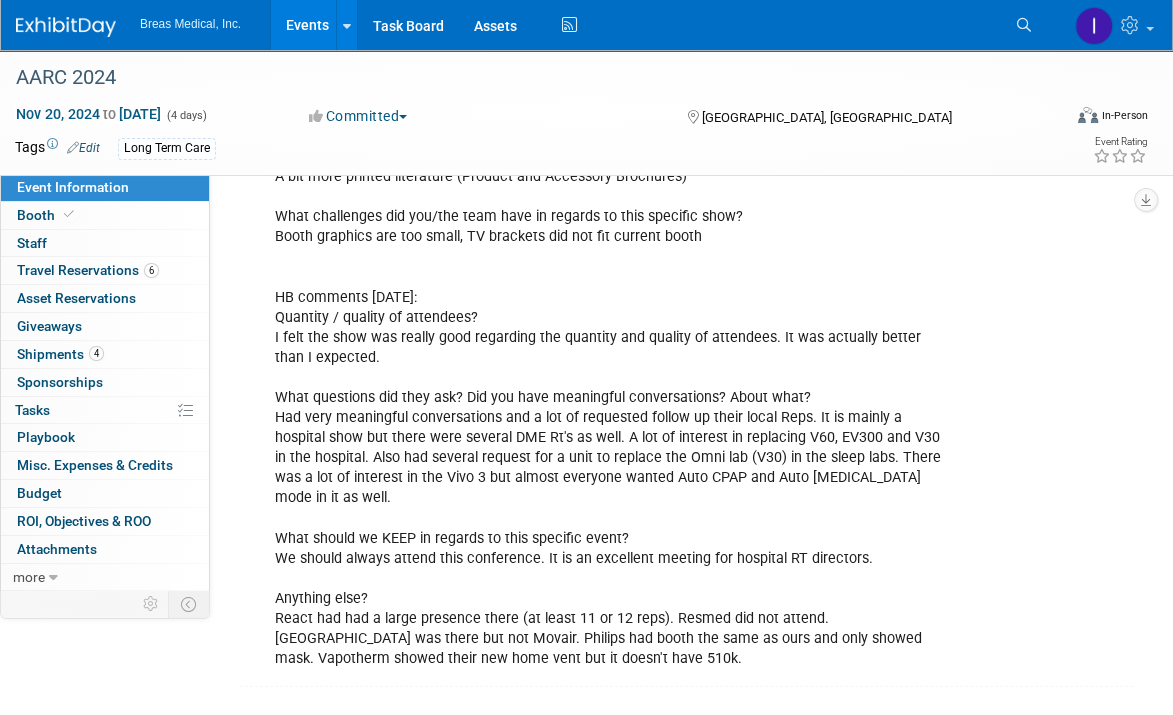 scroll, scrollTop: 3592, scrollLeft: 0, axis: vertical 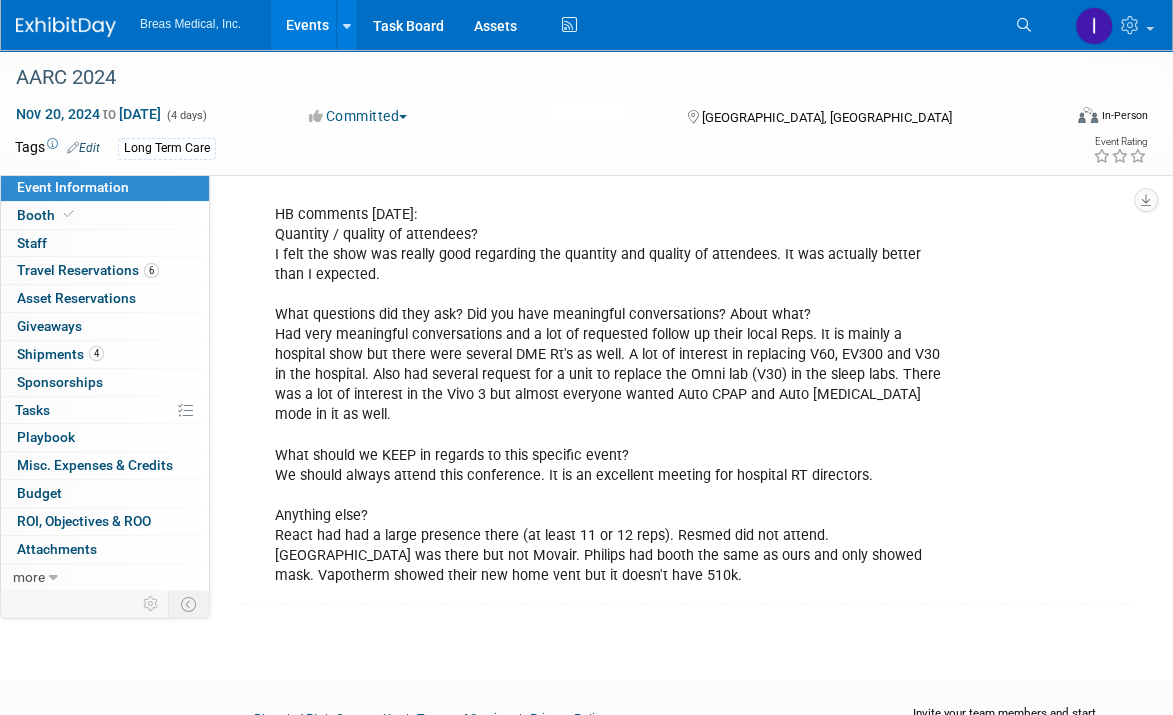 click on "Budget = $22,000 ------------------------------------- The AARC International Congress is the premier networking and educational event for respiratory therapists from across the country and around the world. Congress offers cutting-edge lectures by the top leaders in the industry, a robust exhibit hall showcase the latest in industry products and services, and, of course, ample networking. Congress will equip you with the valuable resources you need to push forward in your career.  AARC Congress is the only international meeting designed specifically for respiratory therapists. The meeting traditionally takes place in the fall.  Welcome | AARC Congress 2024 ----------------------------------- Corner Premium  1.00 $975.00 BOOTH 522 100 to 299 sq. ft. Booth Space  200.00 $9,840.00 Liability Insurance/Lead Retrieval Bundle  1.00 $465.00 Booth payments = $11,280.00 **invoice to be paid in installments through Medius Flow (April, 5-1, 7-1, 9-1) ------------------------------------ exhibitor portal---- Log In" at bounding box center (607, -1091) 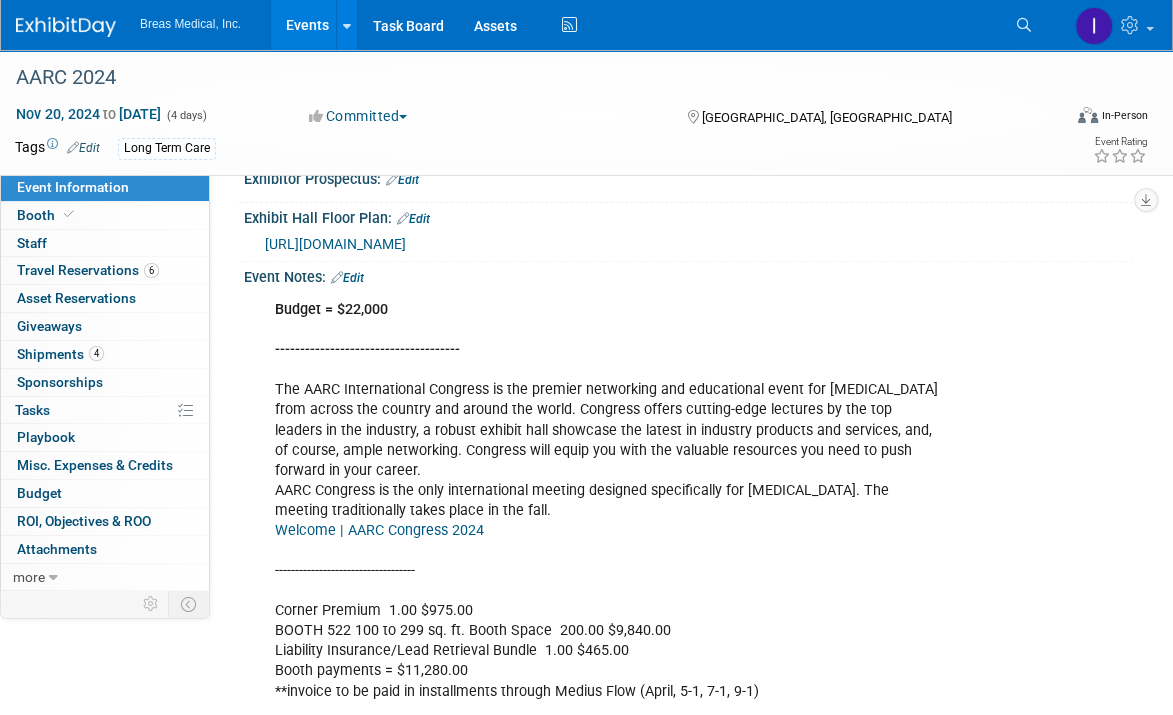scroll, scrollTop: 492, scrollLeft: 0, axis: vertical 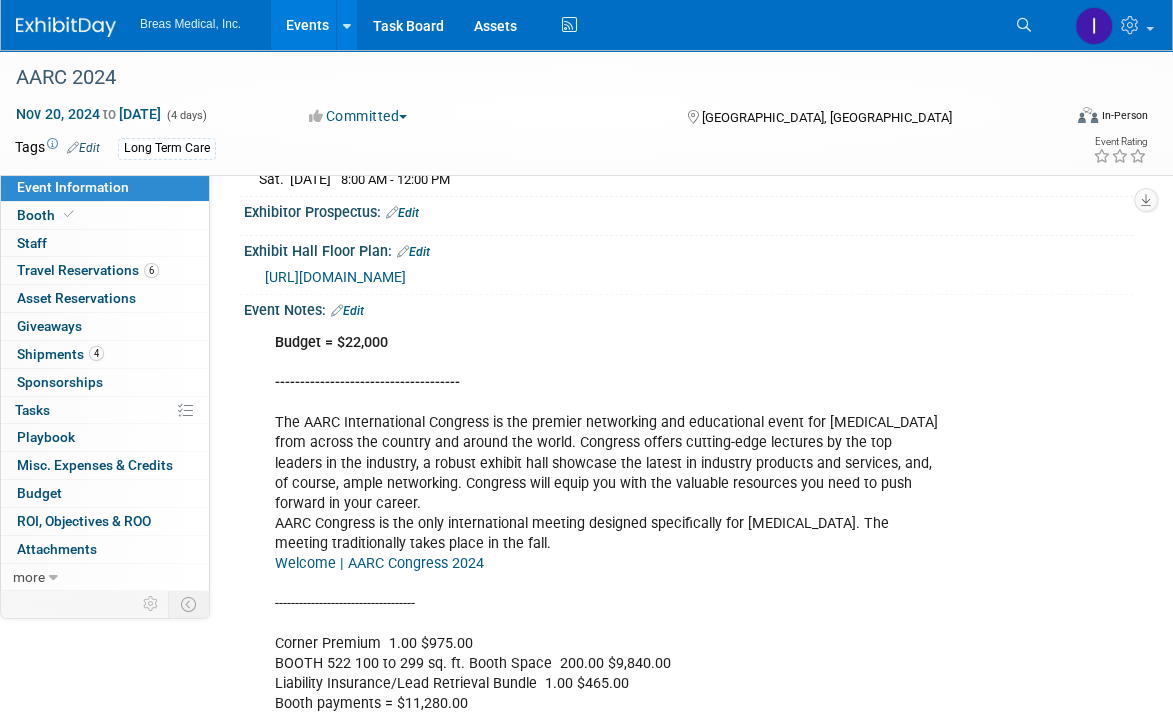 click on "Edit" at bounding box center (347, 311) 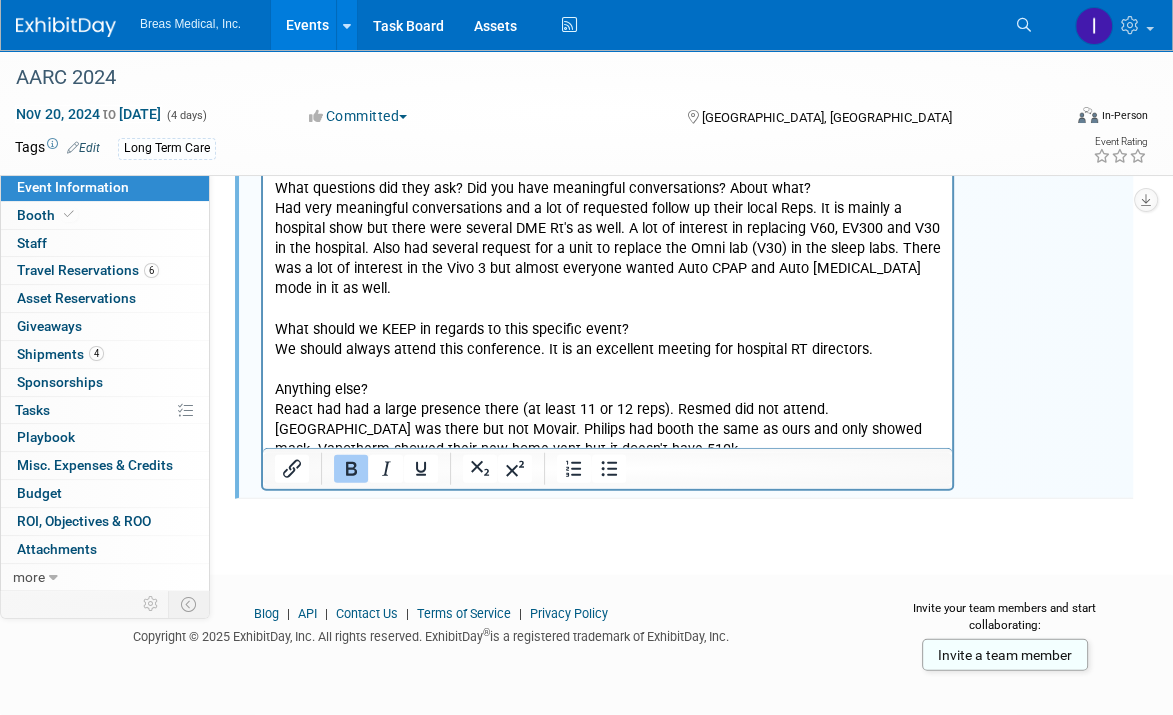 scroll, scrollTop: 3727, scrollLeft: 0, axis: vertical 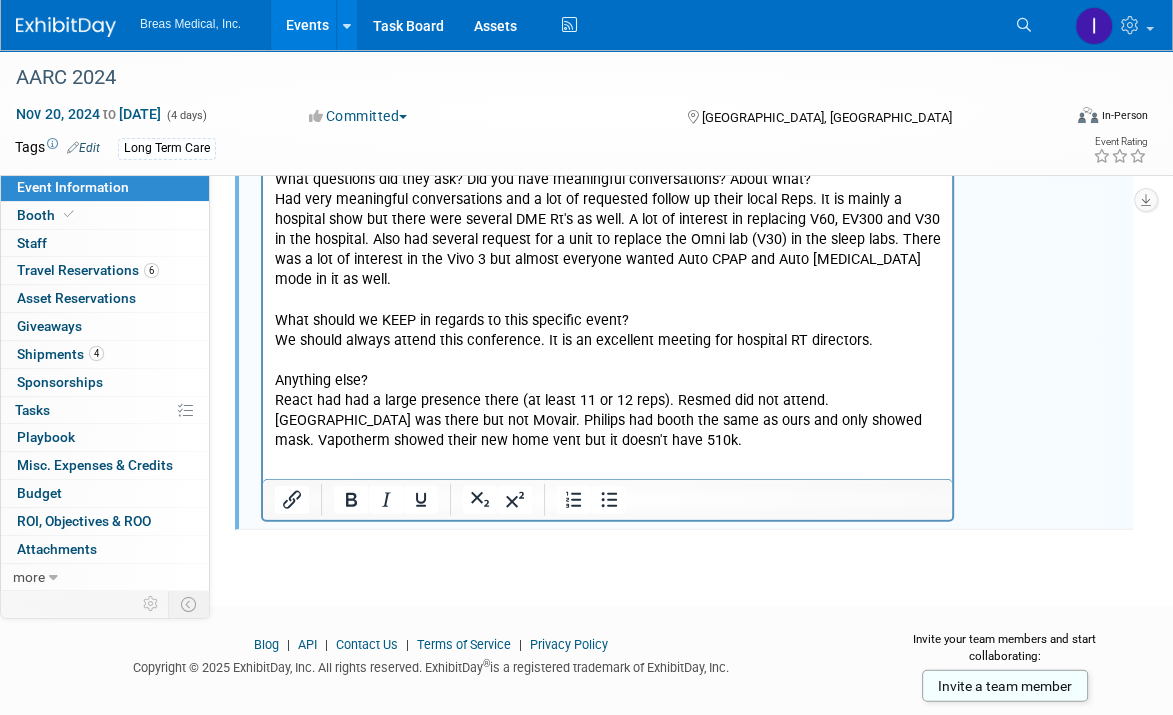 type 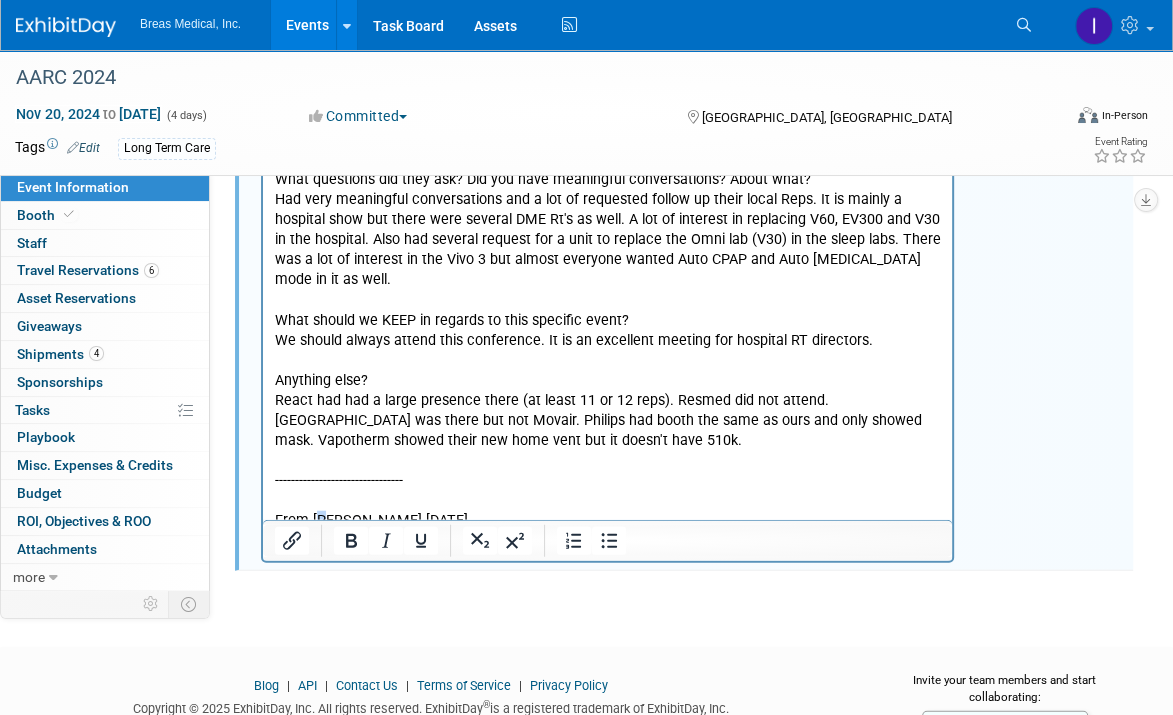 click on "From CHristina 7-10-2025" at bounding box center [608, 521] 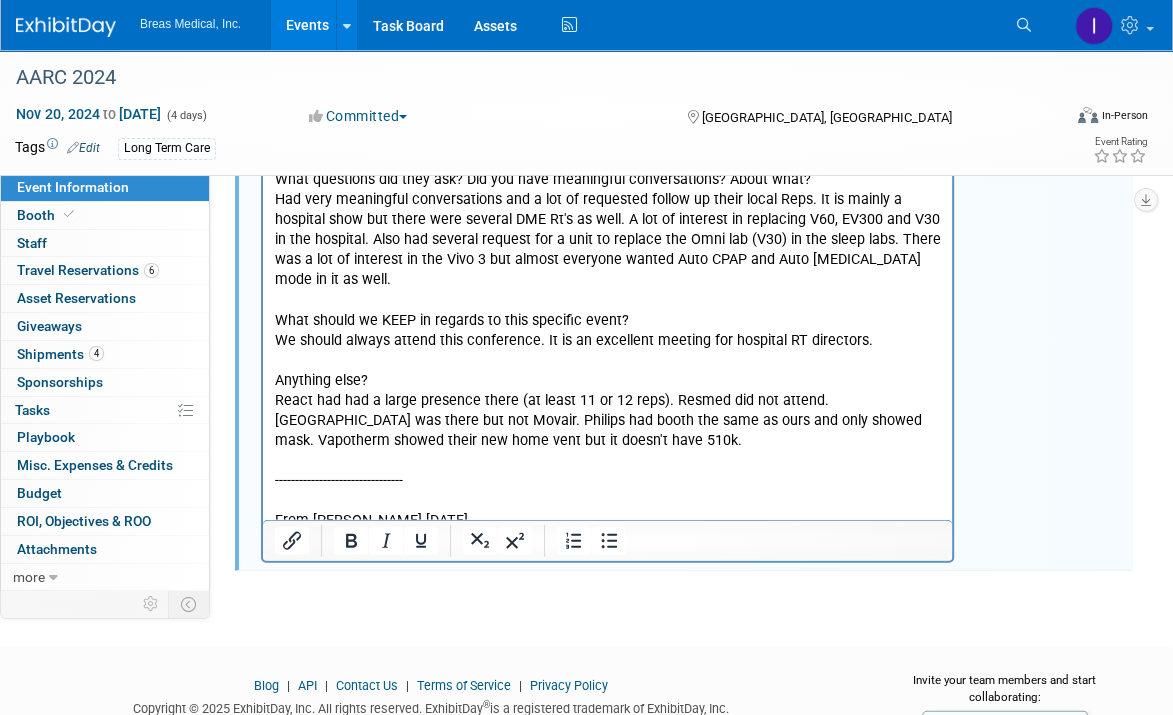click on "Budget = $22,000 ------------------------------------- The AARC International Congress is the premier networking and educational event for respiratory therapists from across the country and around the world. Congress offers cutting-edge lectures by the top leaders in the industry, a robust exhibit hall showcase the latest in industry products and services, and, of course, ample networking. Congress will equip you with the valuable resources you need to push forward in your career.  AARC Congress is the only international meeting designed specifically for respiratory therapists. The meeting traditionally takes place in the fall.  Welcome | AARC Congress 2024 ----------------------------------- Corner Premium  1.00 $975.00 BOOTH 522 100 to 299 sq. ft. Booth Space  200.00 $9,840.00 Liability Insurance/Lead Retrieval Bundle  1.00 $465.00 Booth payments = $11,280.00 **invoice to be paid in installments through Medius Flow (April, 5-1, 7-1, 9-1) ------------------------------------ exhibitor portal---- Log In" at bounding box center (607, -1190) 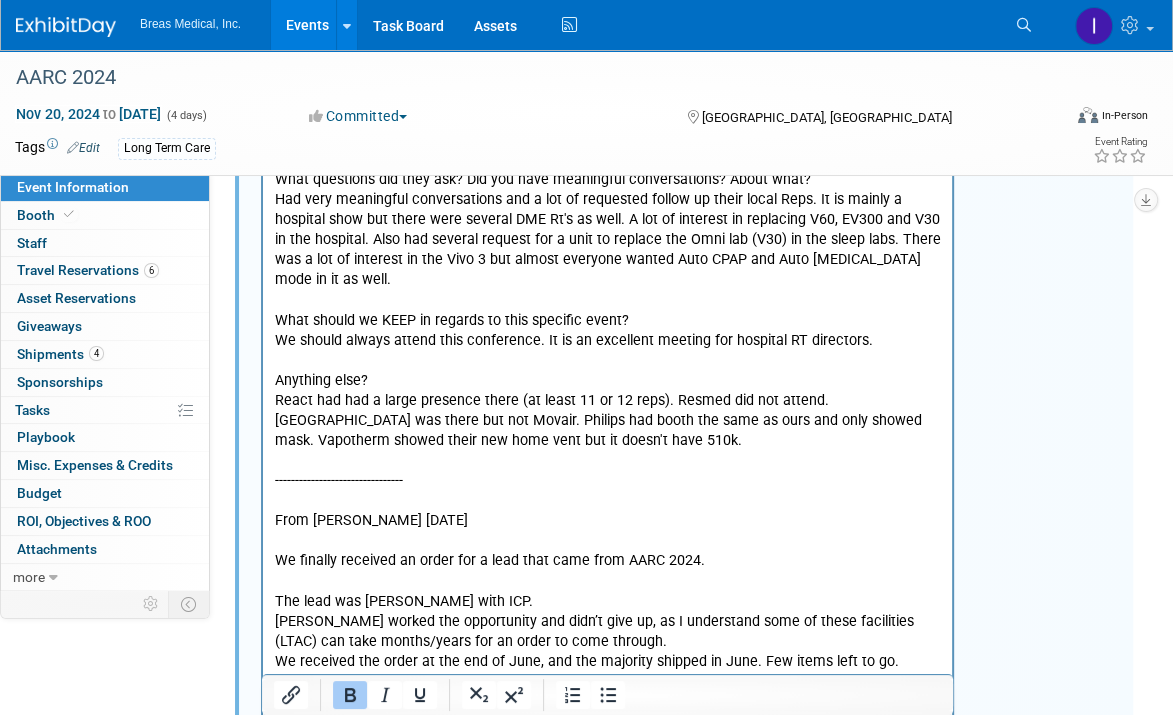scroll, scrollTop: 3753, scrollLeft: 0, axis: vertical 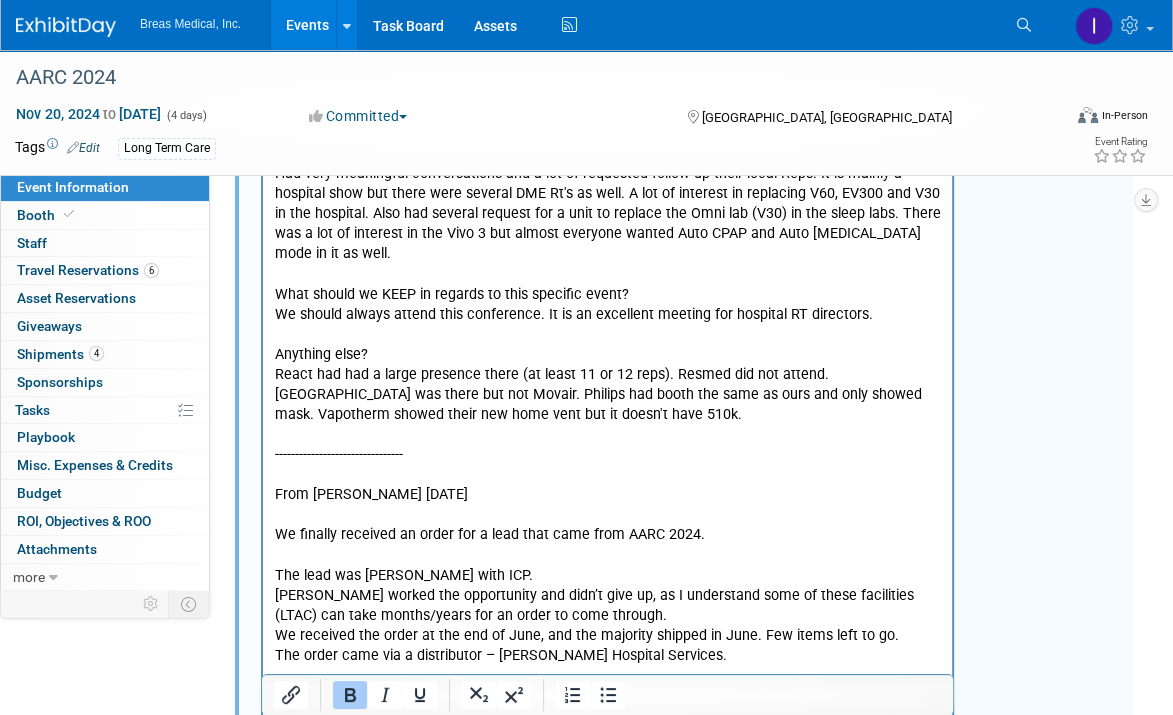 click at bounding box center (608, 515) 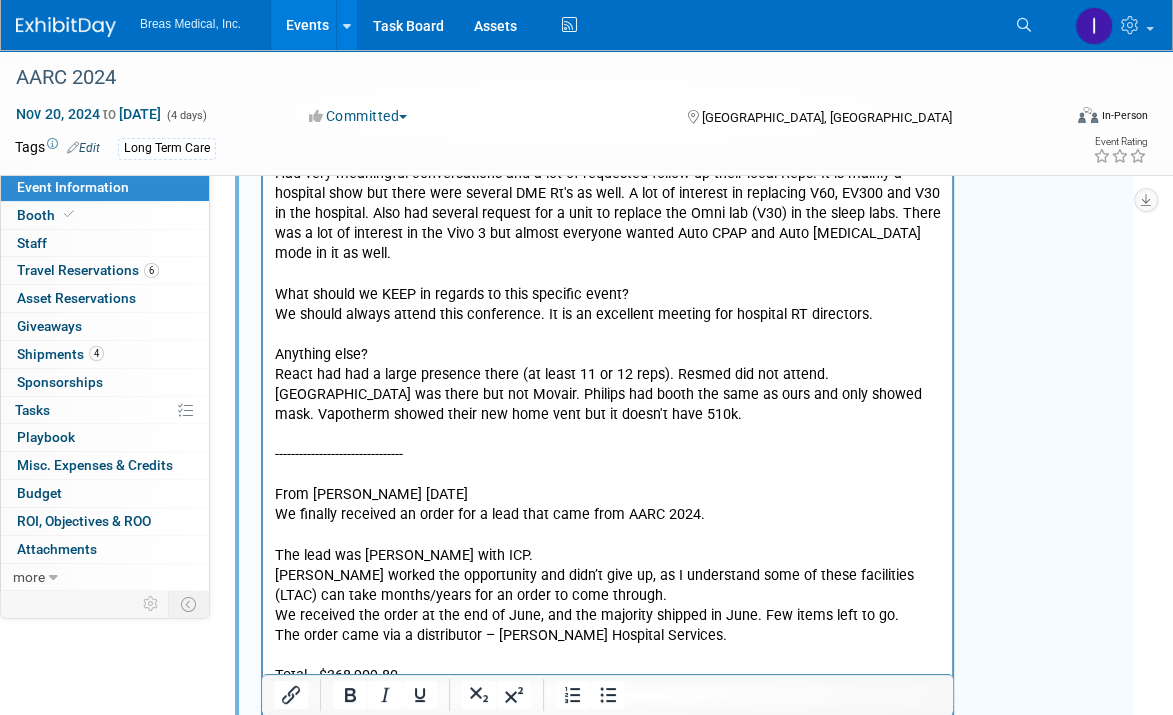 drag, startPoint x: 275, startPoint y: 453, endPoint x: 554, endPoint y: 497, distance: 282.4482 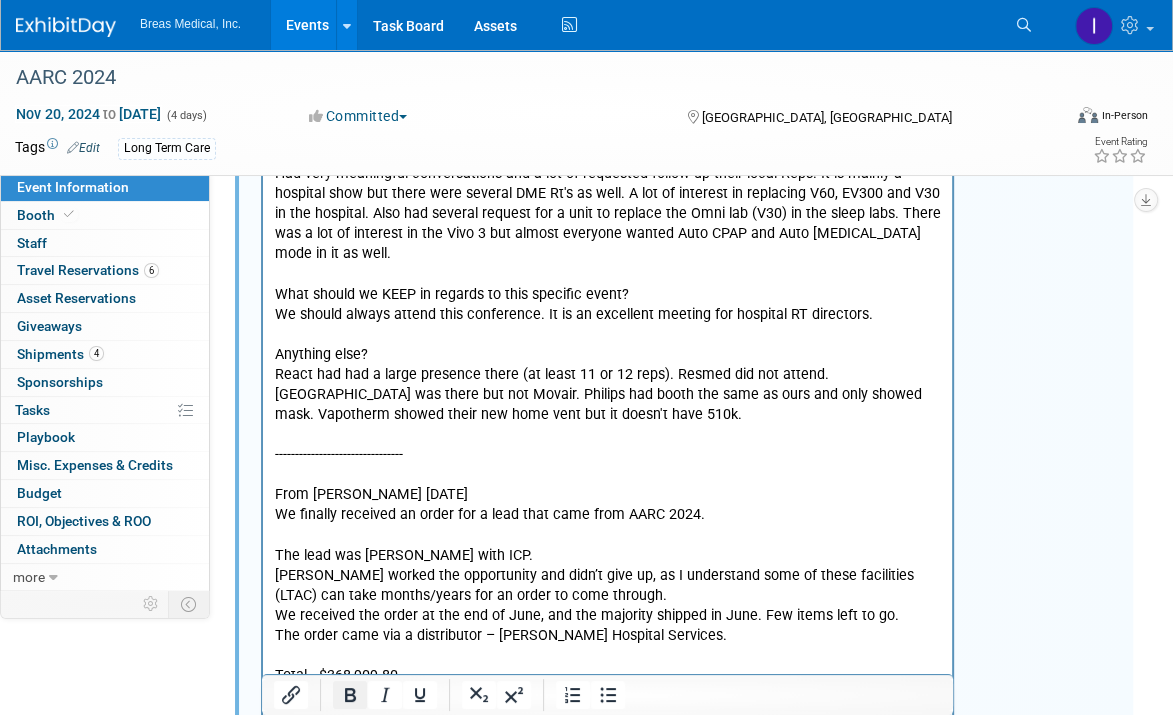 click 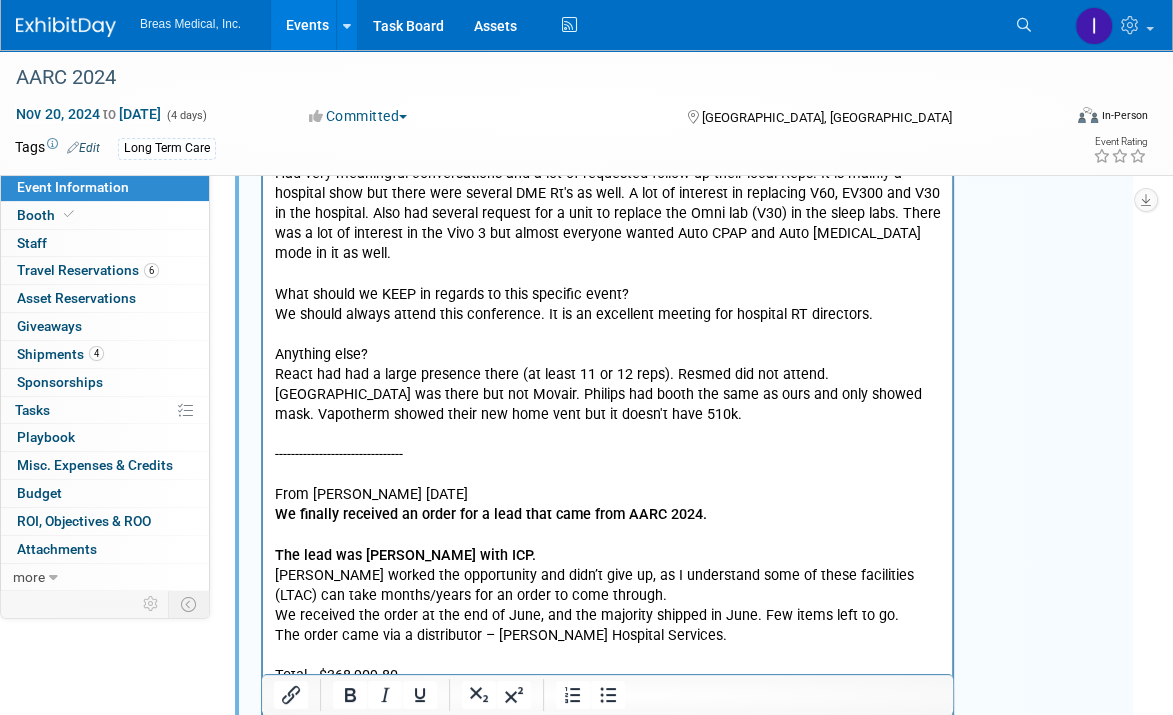 click at bounding box center [608, 656] 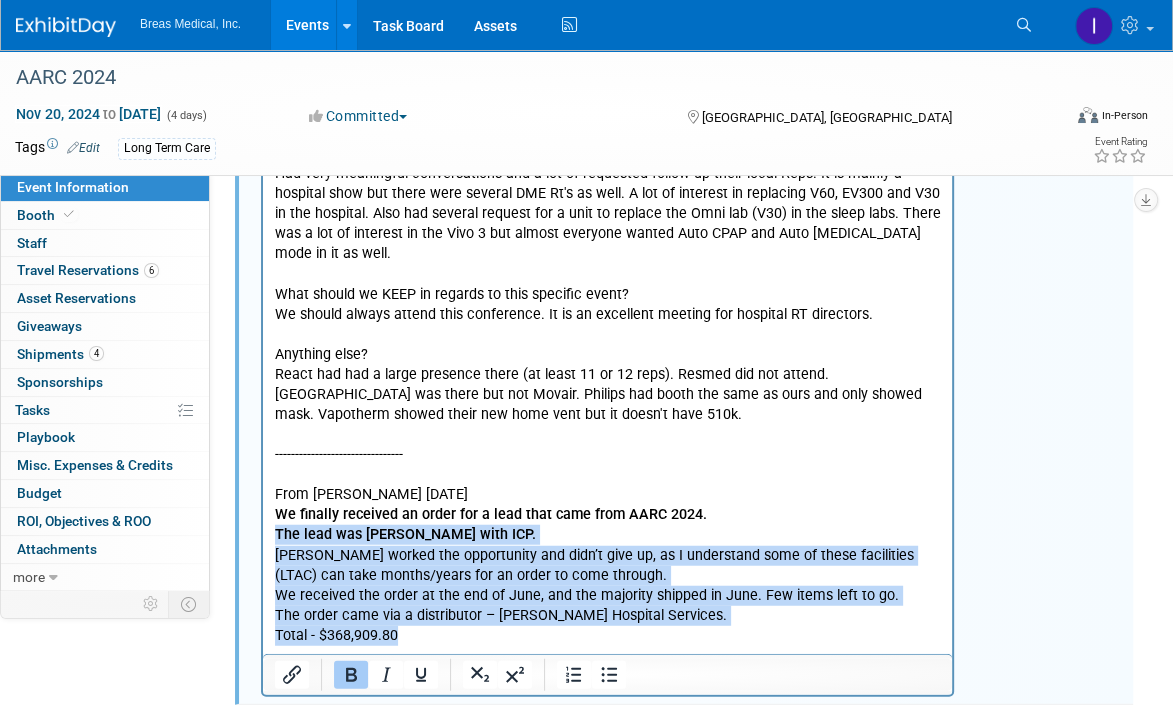 drag, startPoint x: 407, startPoint y: 577, endPoint x: 515, endPoint y: -2443, distance: 3021.9304 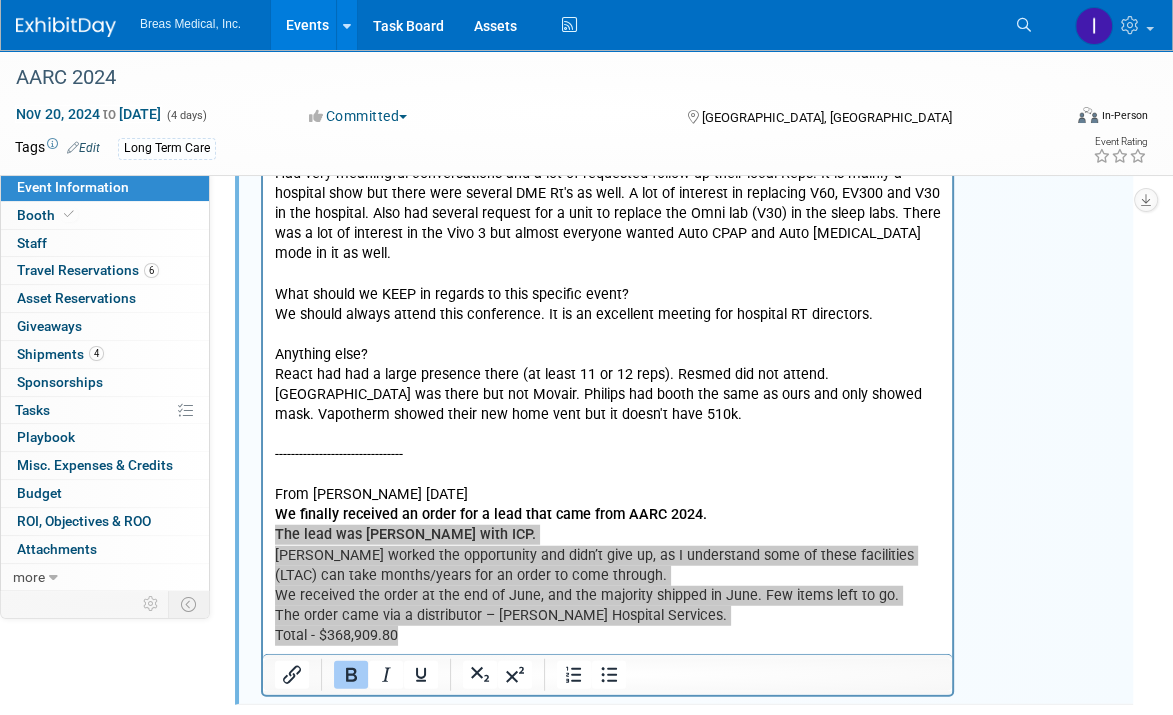 click on "Budget = $22,000 ------------------------------------- The AARC International Congress is the premier networking and educational event for respiratory therapists from across the country and around the world. Congress offers cutting-edge lectures by the top leaders in the industry, a robust exhibit hall showcase the latest in industry products and services, and, of course, ample networking. Congress will equip you with the valuable resources you need to push forward in your career.  AARC Congress is the only international meeting designed specifically for respiratory therapists. The meeting traditionally takes place in the fall.  Welcome | AARC Congress 2024 ----------------------------------- Corner Premium  1.00 $975.00 BOOTH 522 100 to 299 sq. ft. Booth Space  200.00 $9,840.00 Liability Insurance/Lead Retrieval Bundle  1.00 $465.00 Booth payments = $11,280.00 ------------------------------------ Log In" at bounding box center (615, -1121) 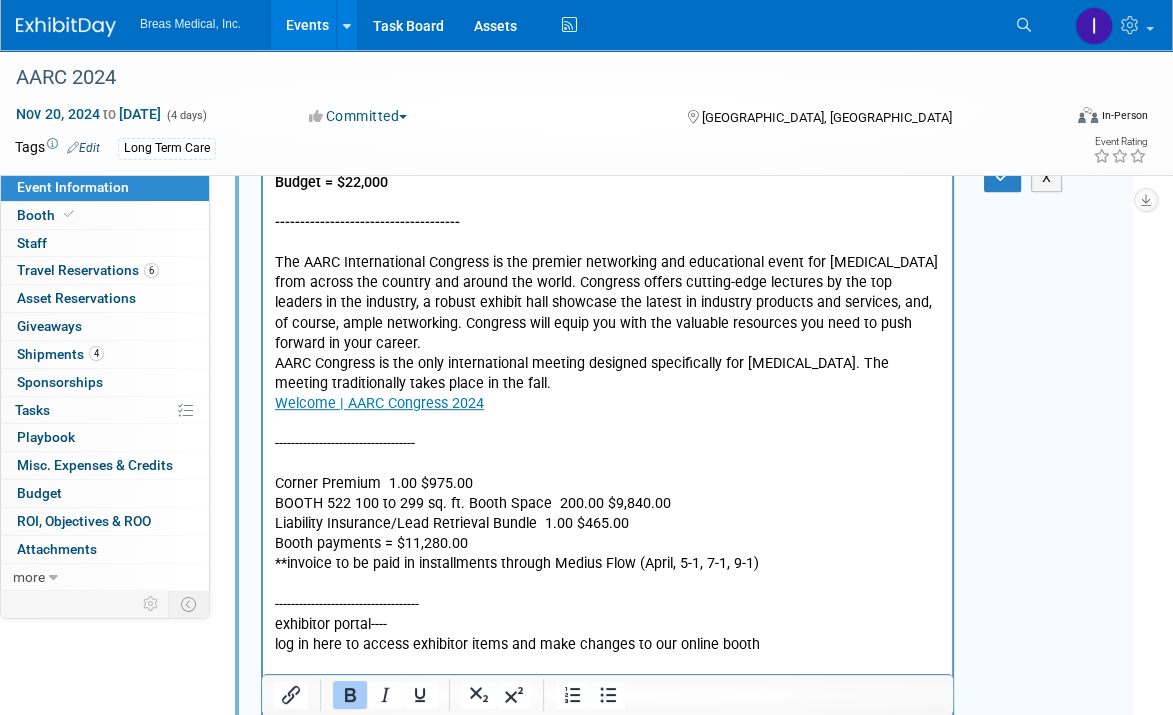 scroll, scrollTop: 253, scrollLeft: 0, axis: vertical 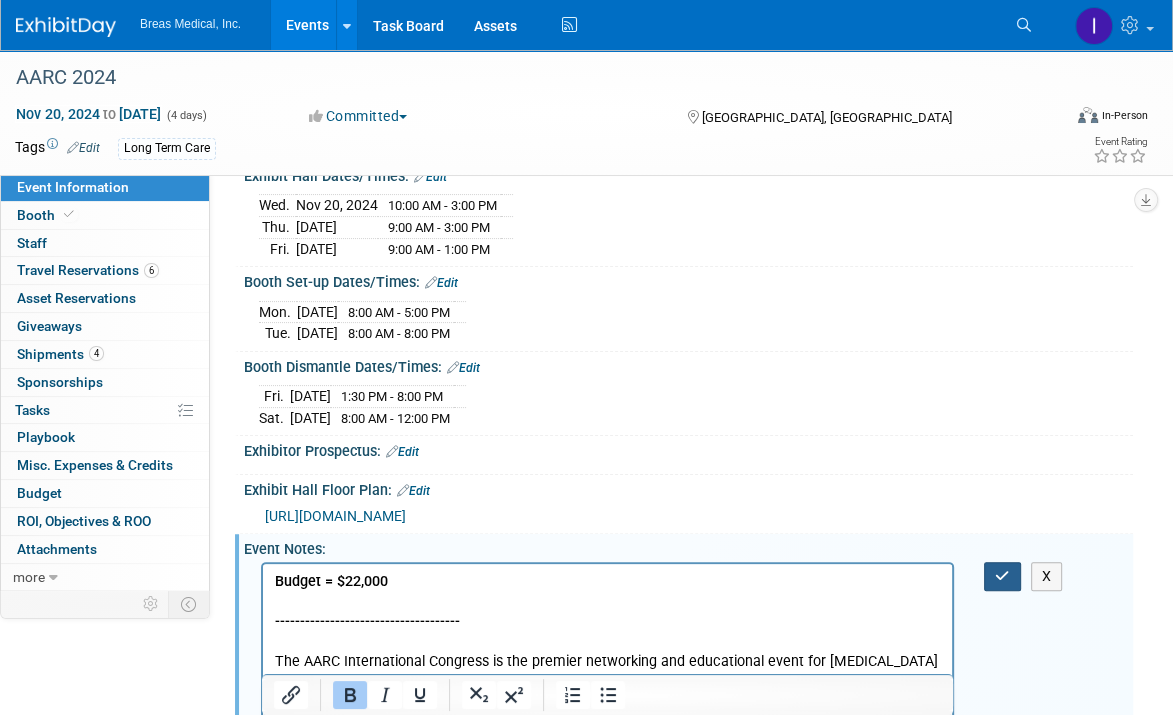 click at bounding box center [1002, 576] 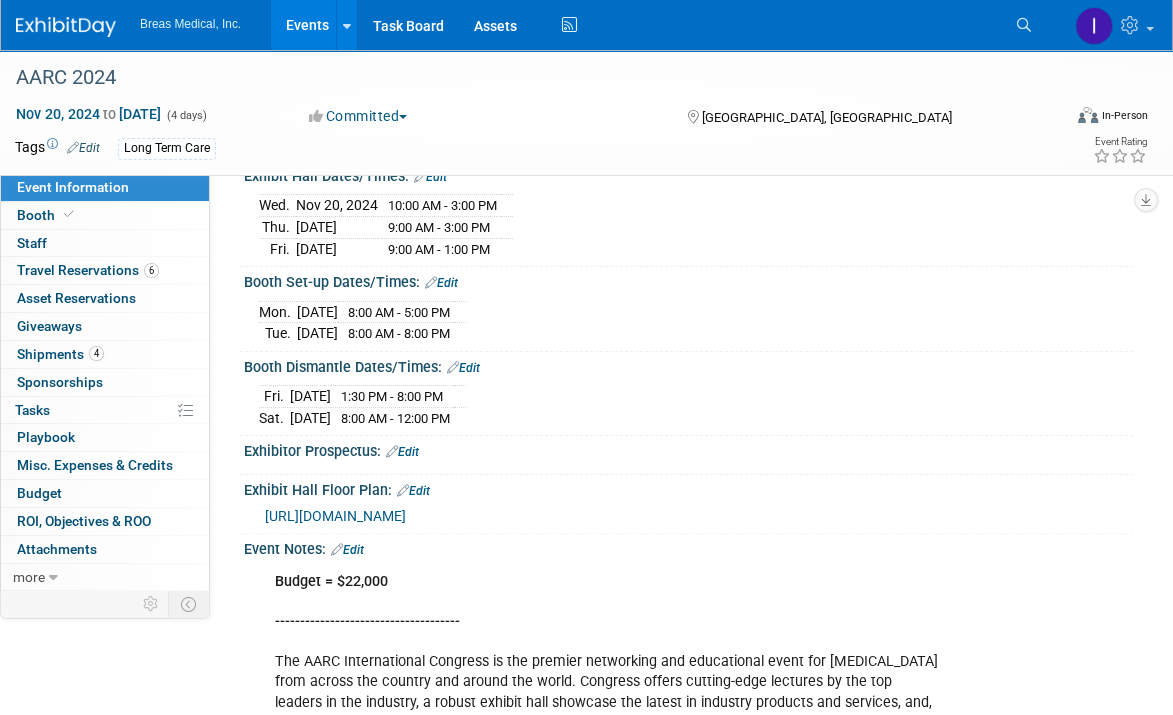 click on "Events" at bounding box center [307, 25] 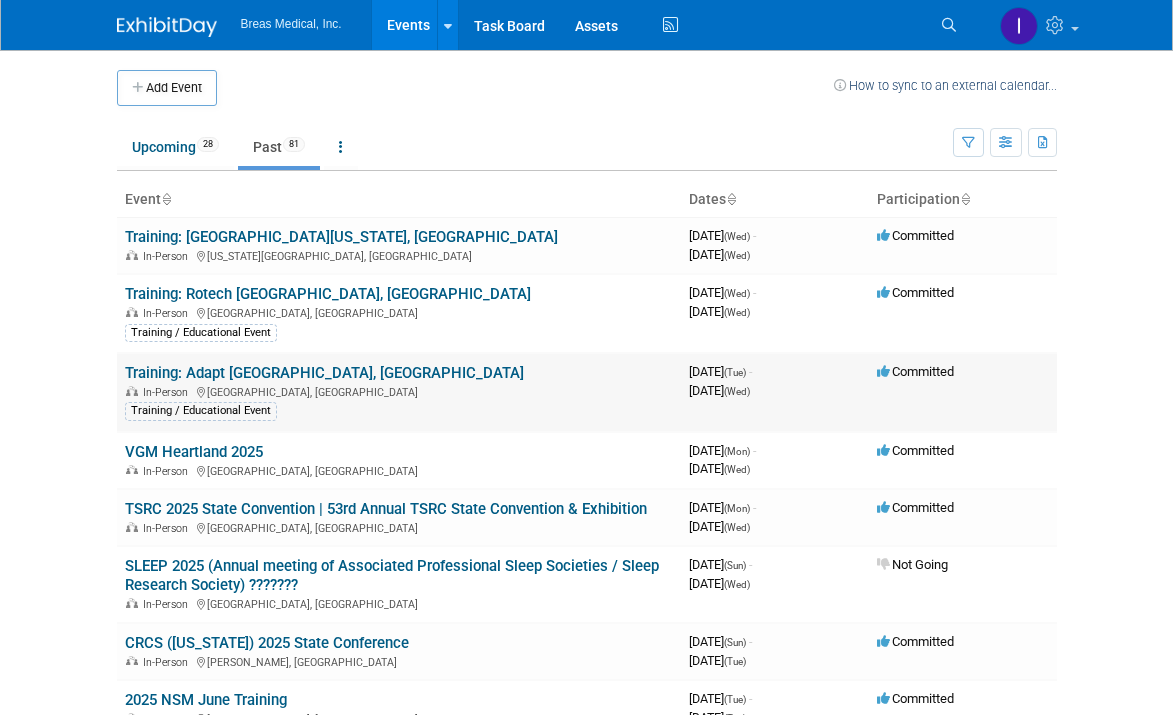 scroll, scrollTop: 0, scrollLeft: 0, axis: both 